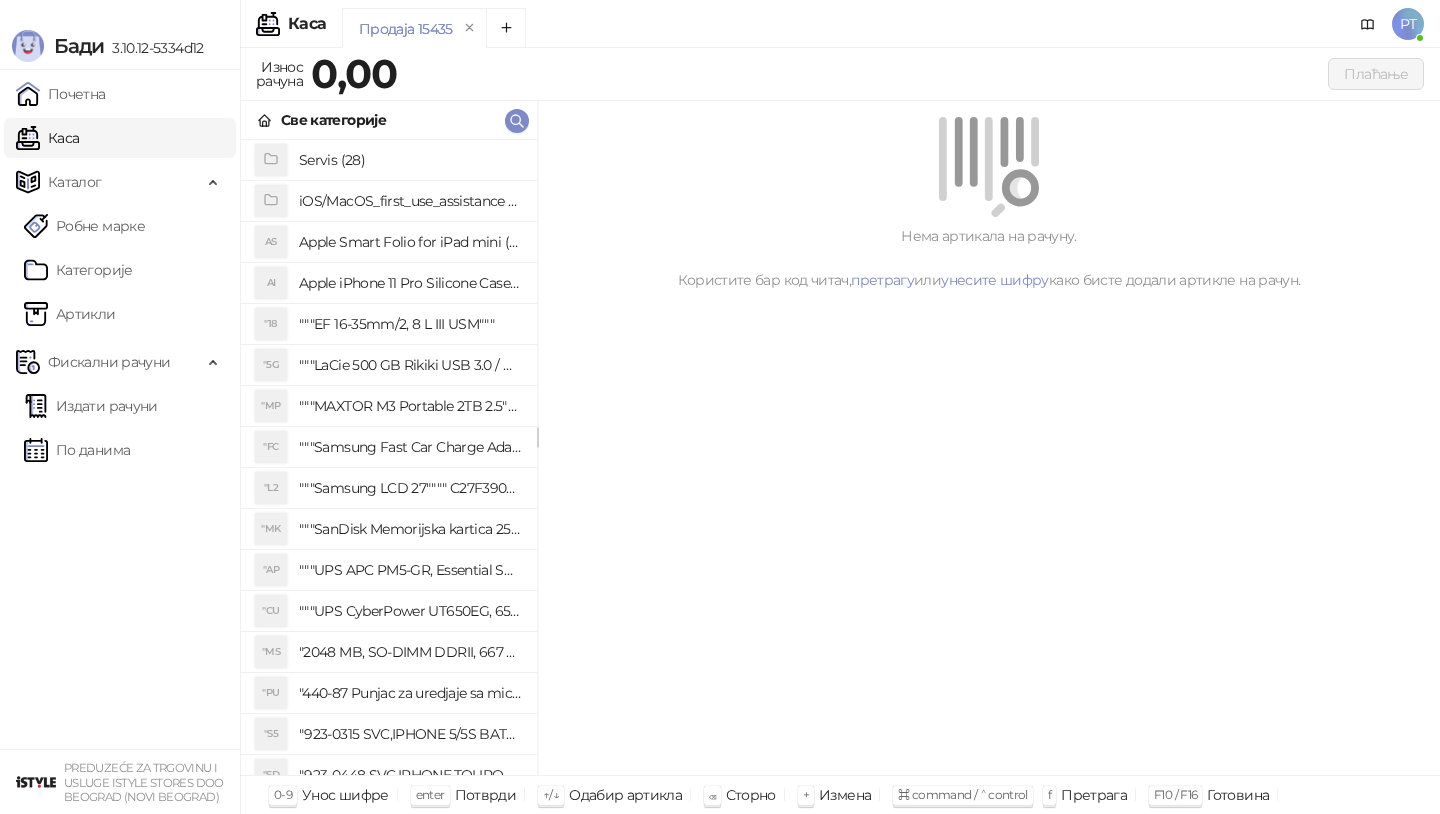 scroll, scrollTop: 0, scrollLeft: 0, axis: both 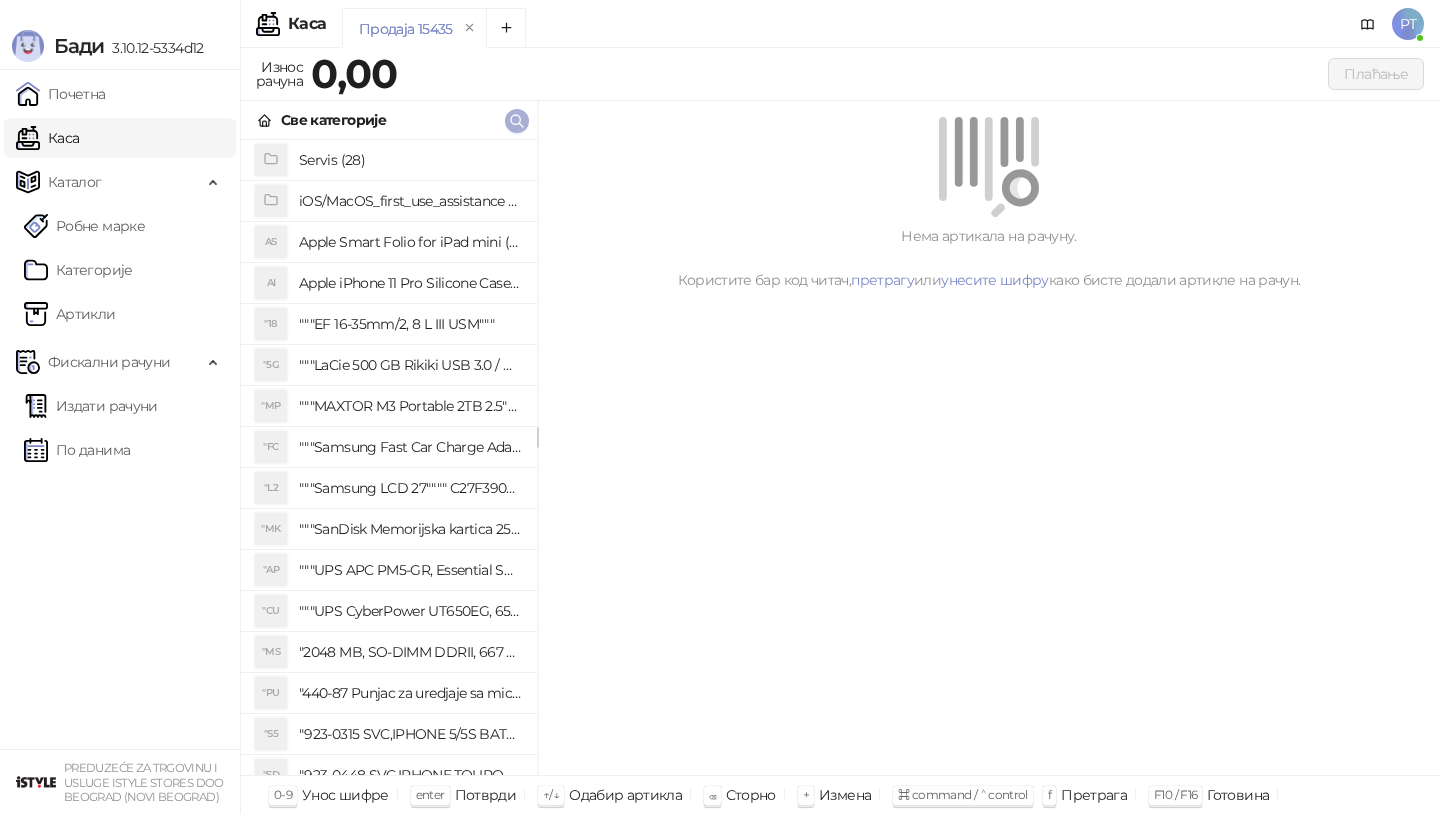 click 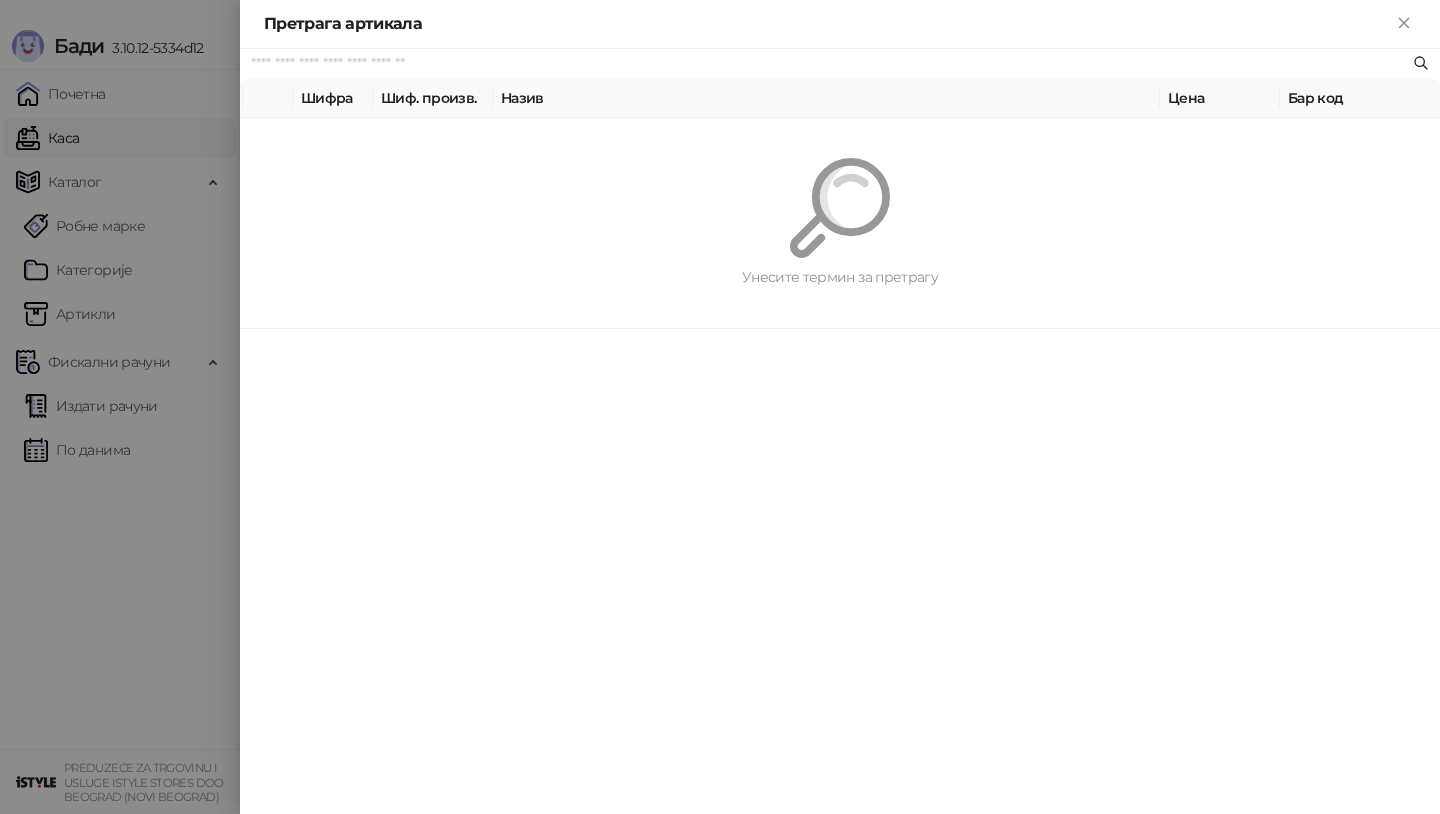 paste on "*********" 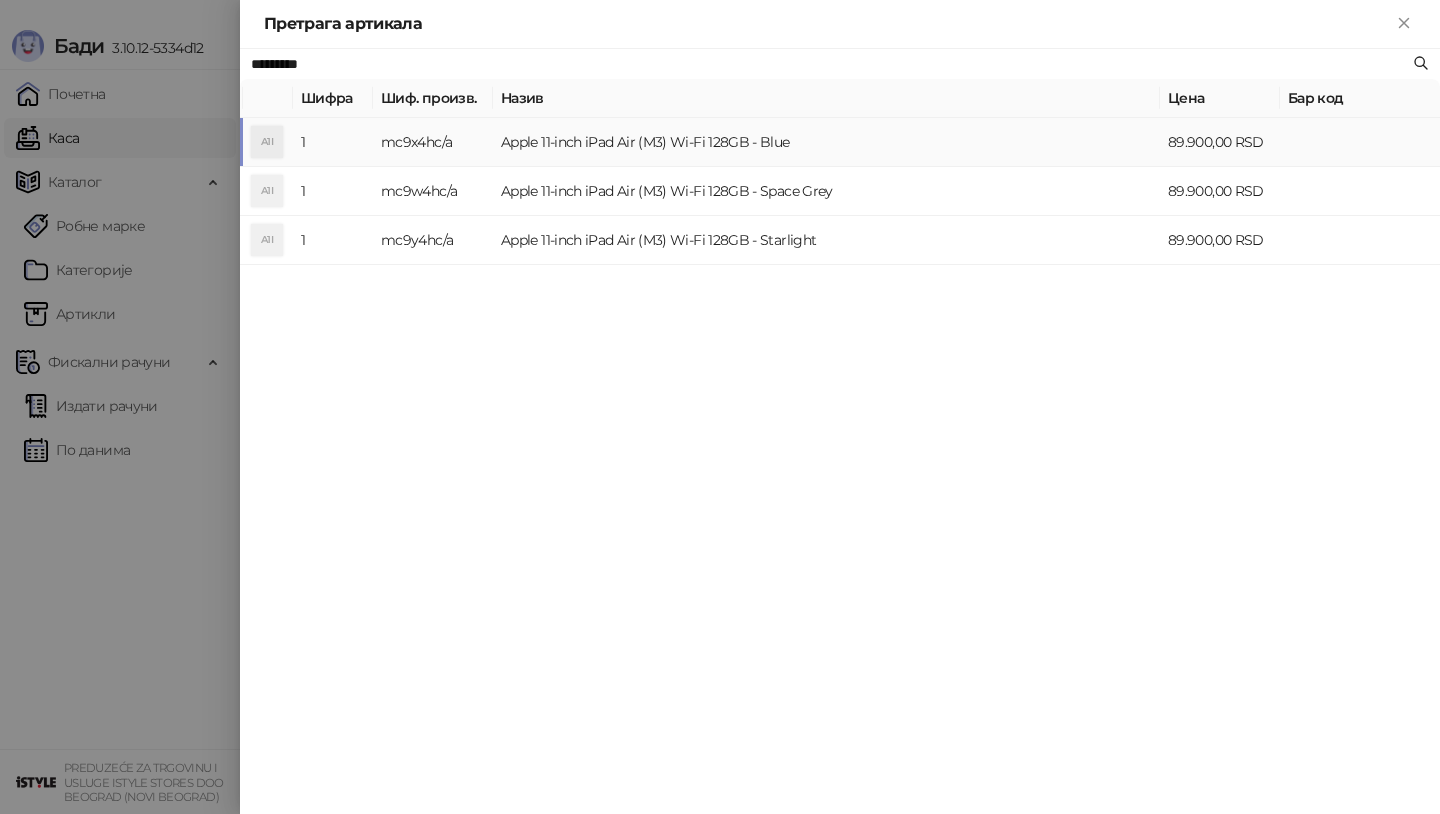 click on "A1I" at bounding box center (267, 142) 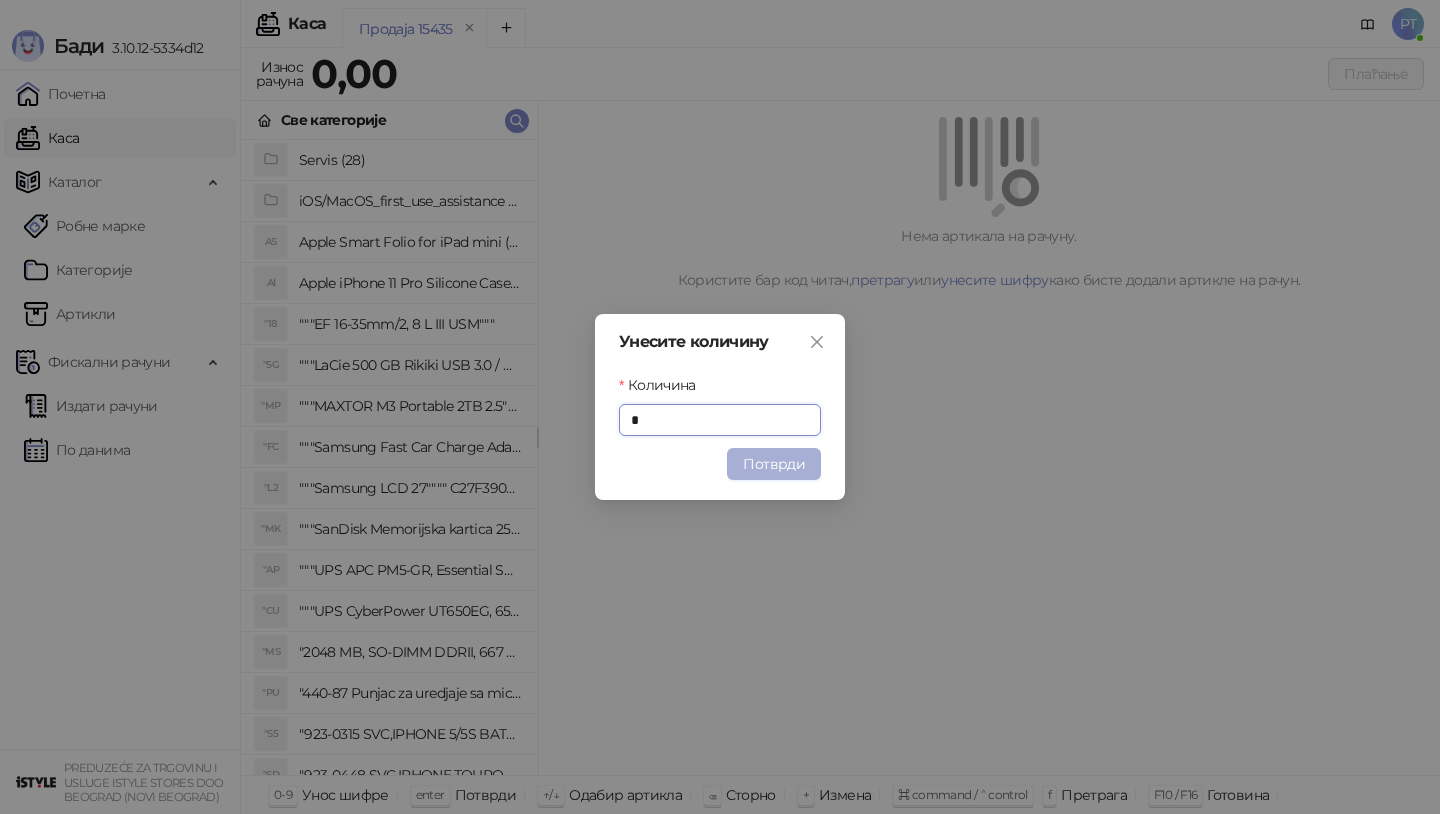 click on "Потврди" at bounding box center (774, 464) 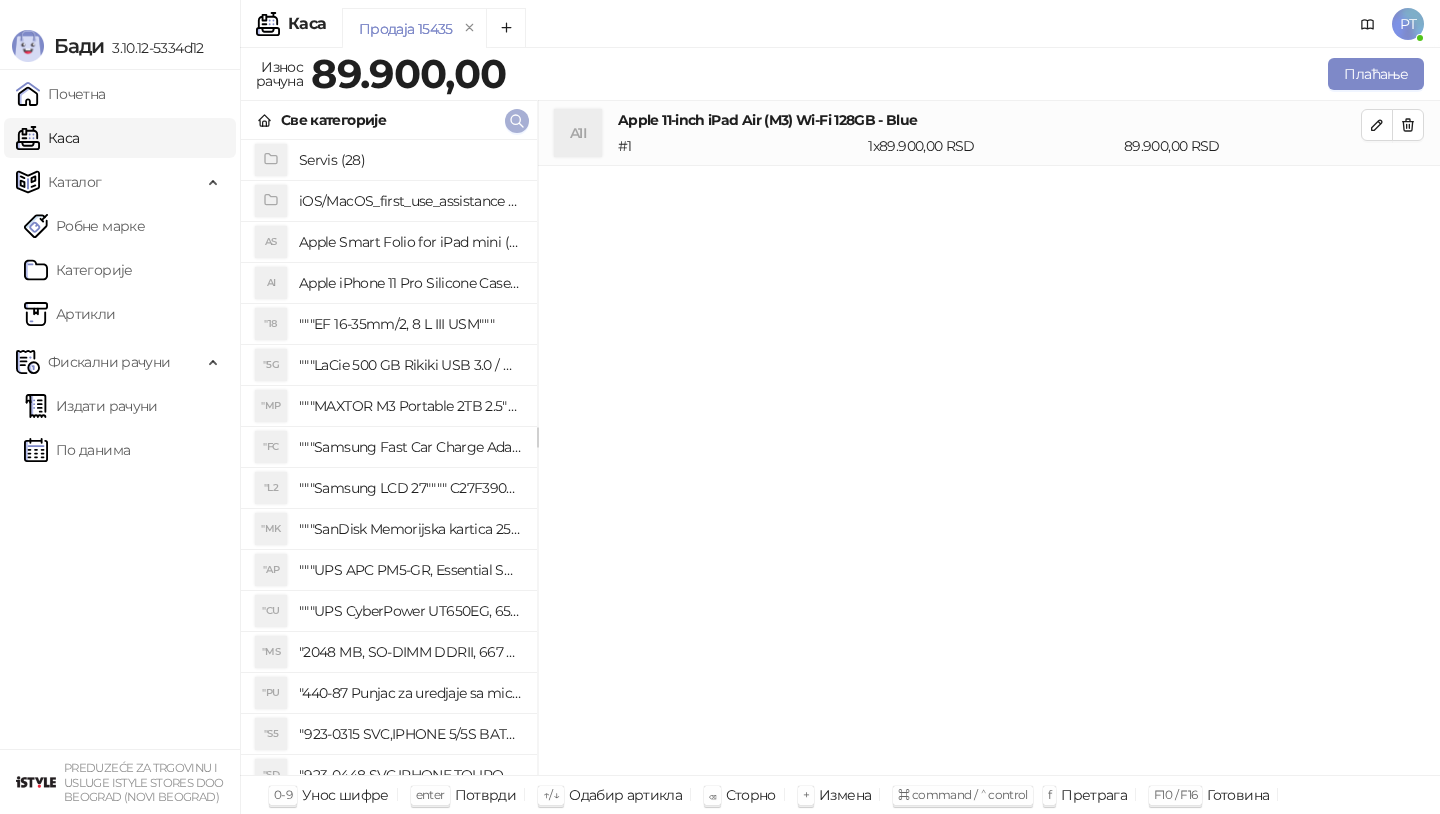 click 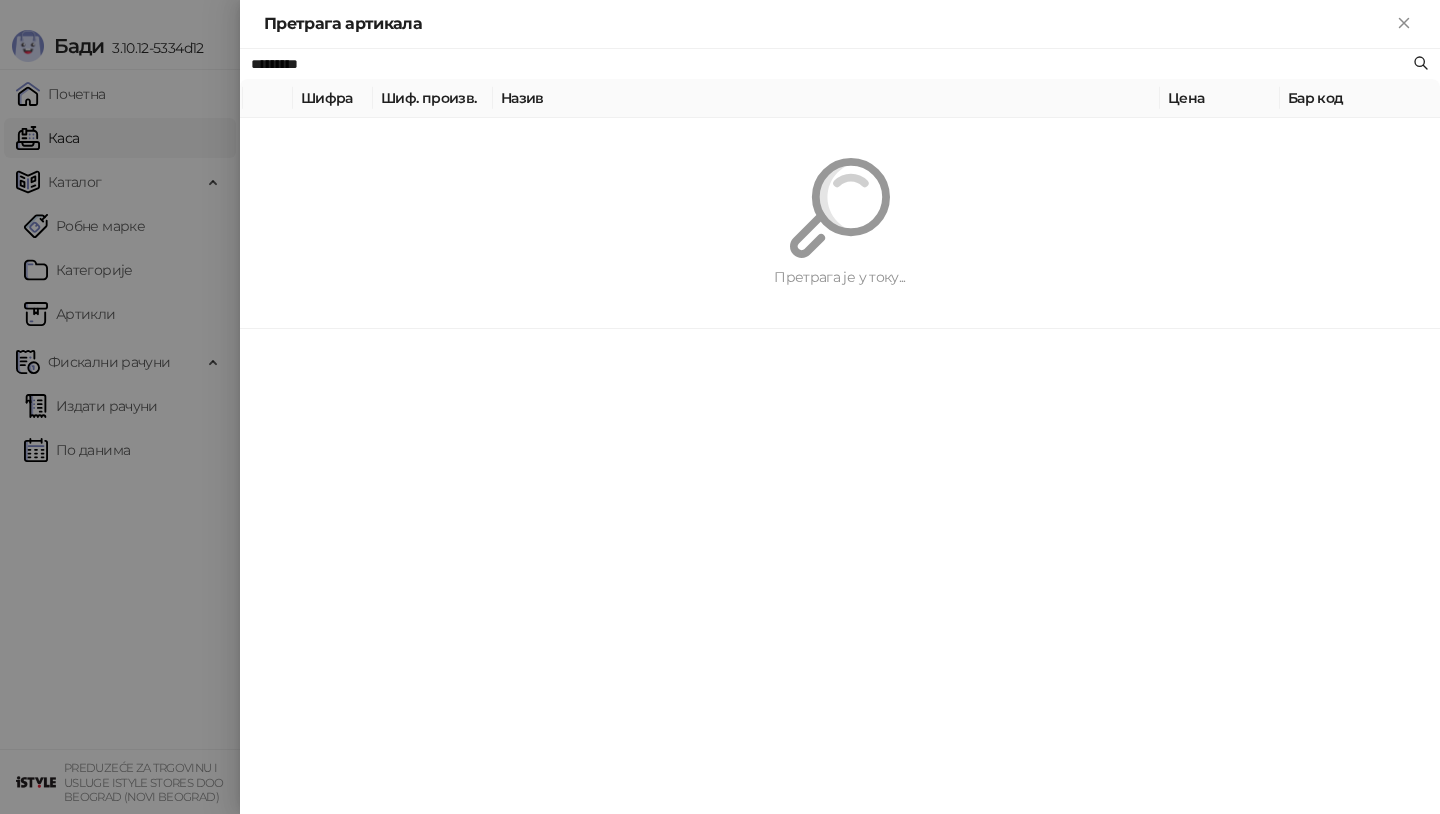 paste on "**********" 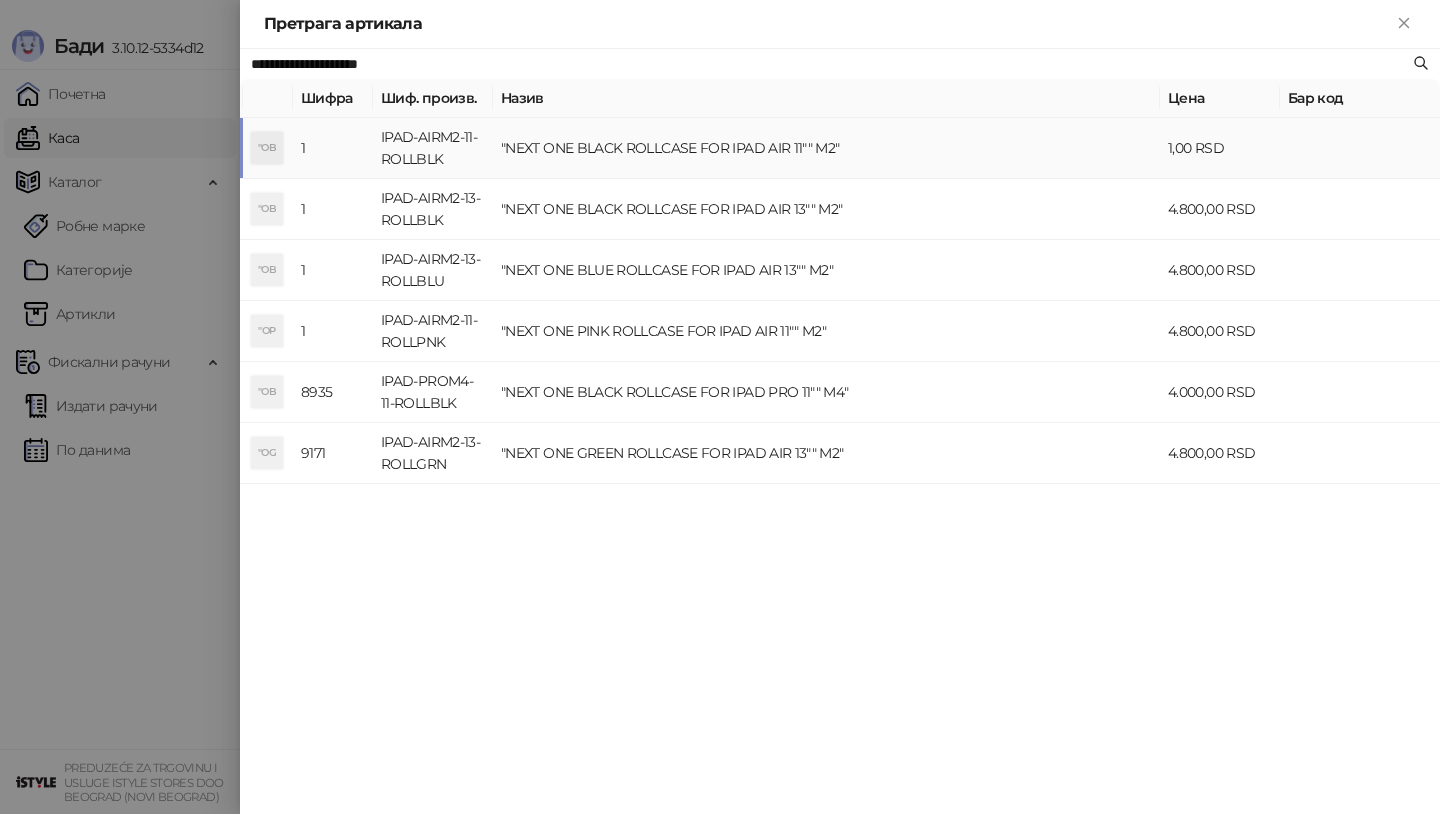 click on ""OB" at bounding box center [267, 148] 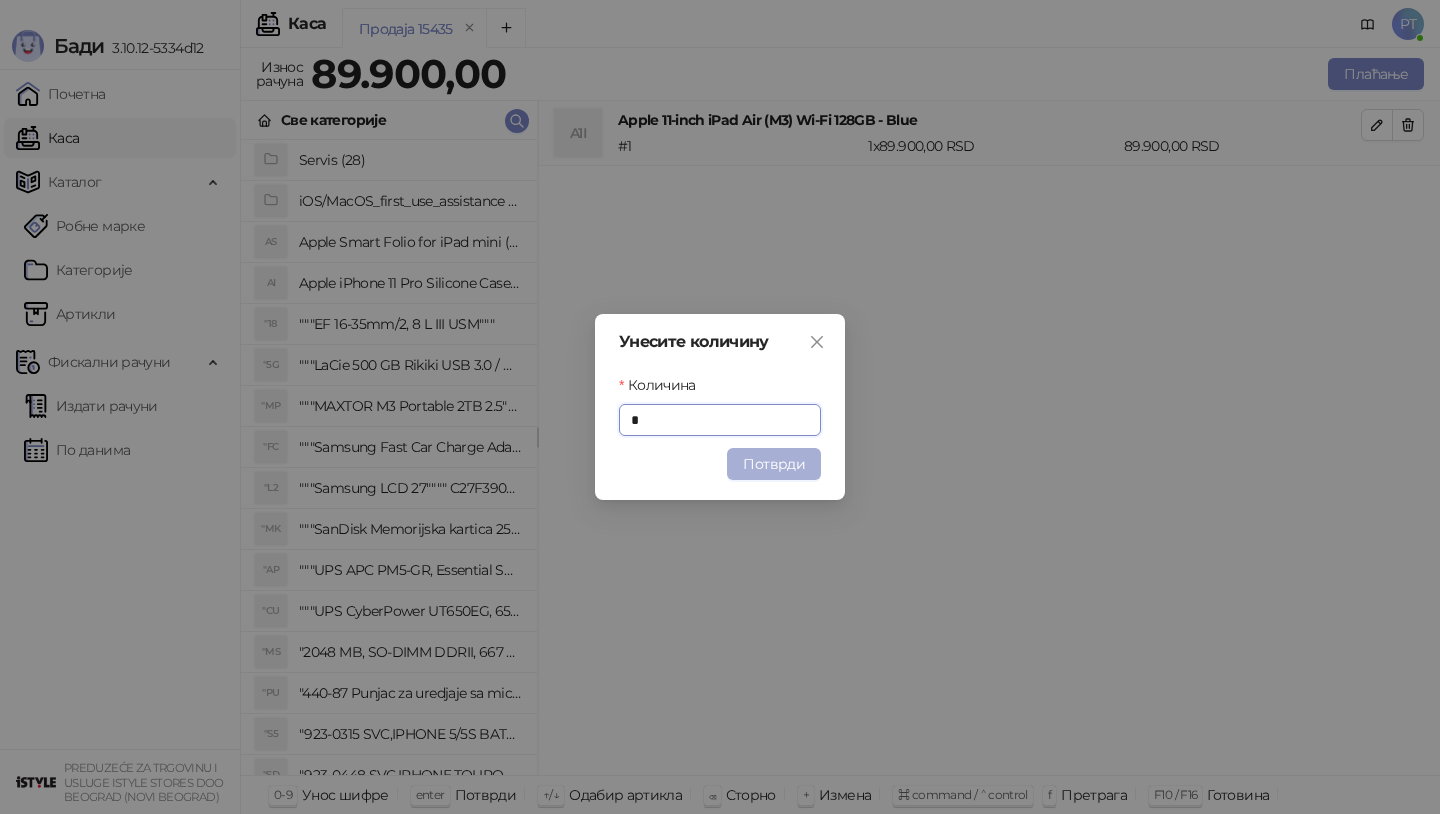click on "Потврди" at bounding box center [774, 464] 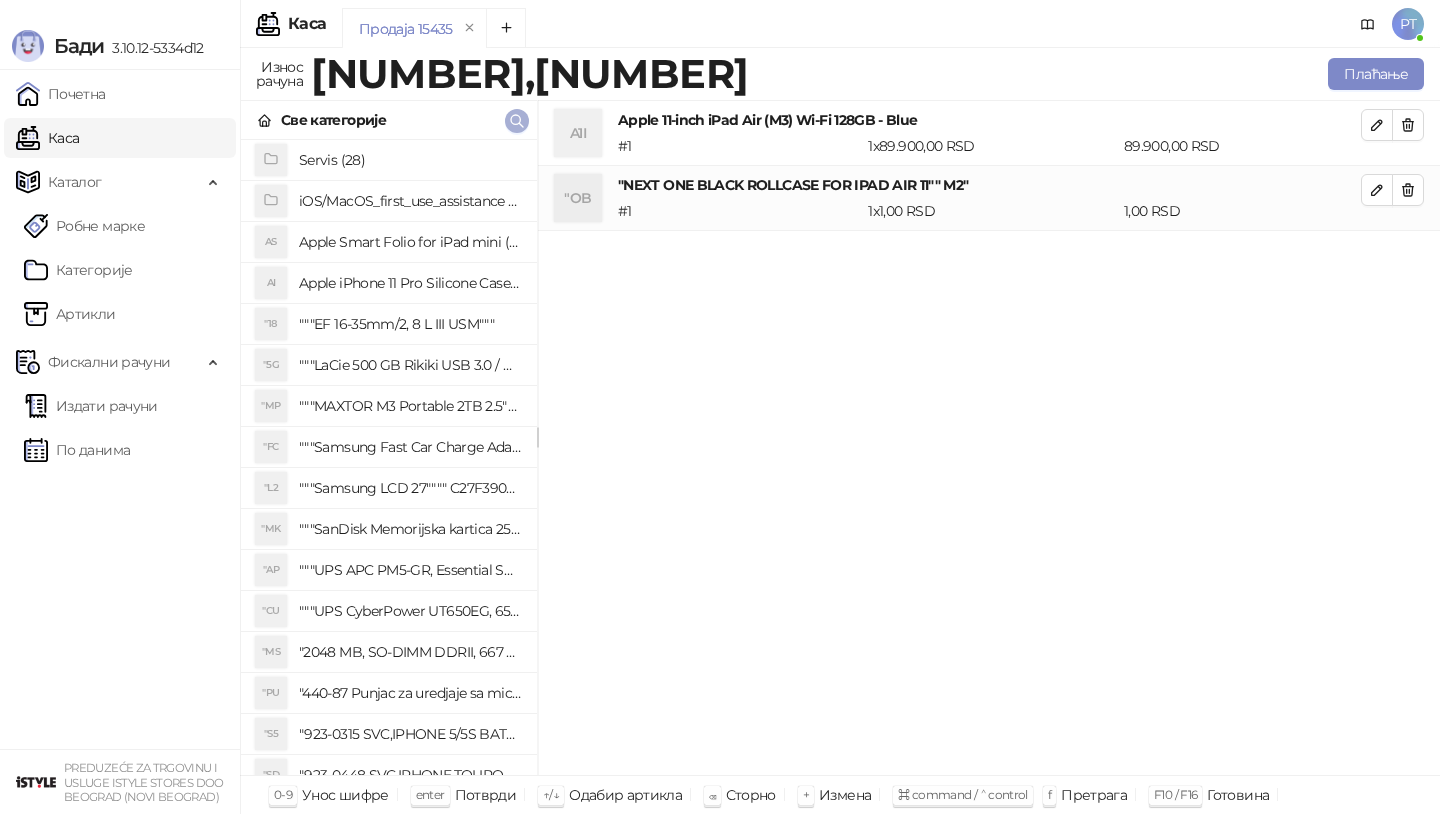 click 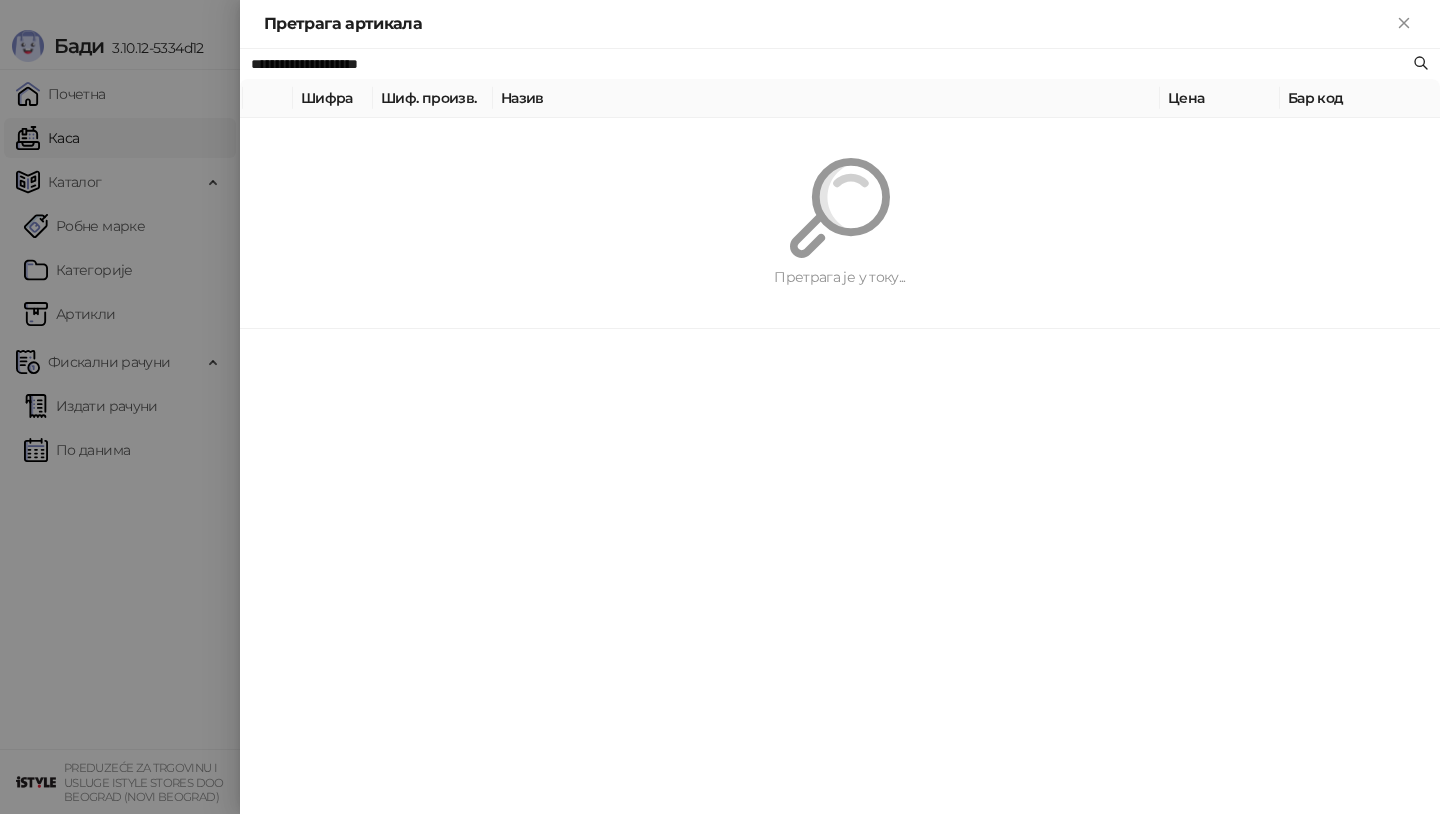 paste on "**" 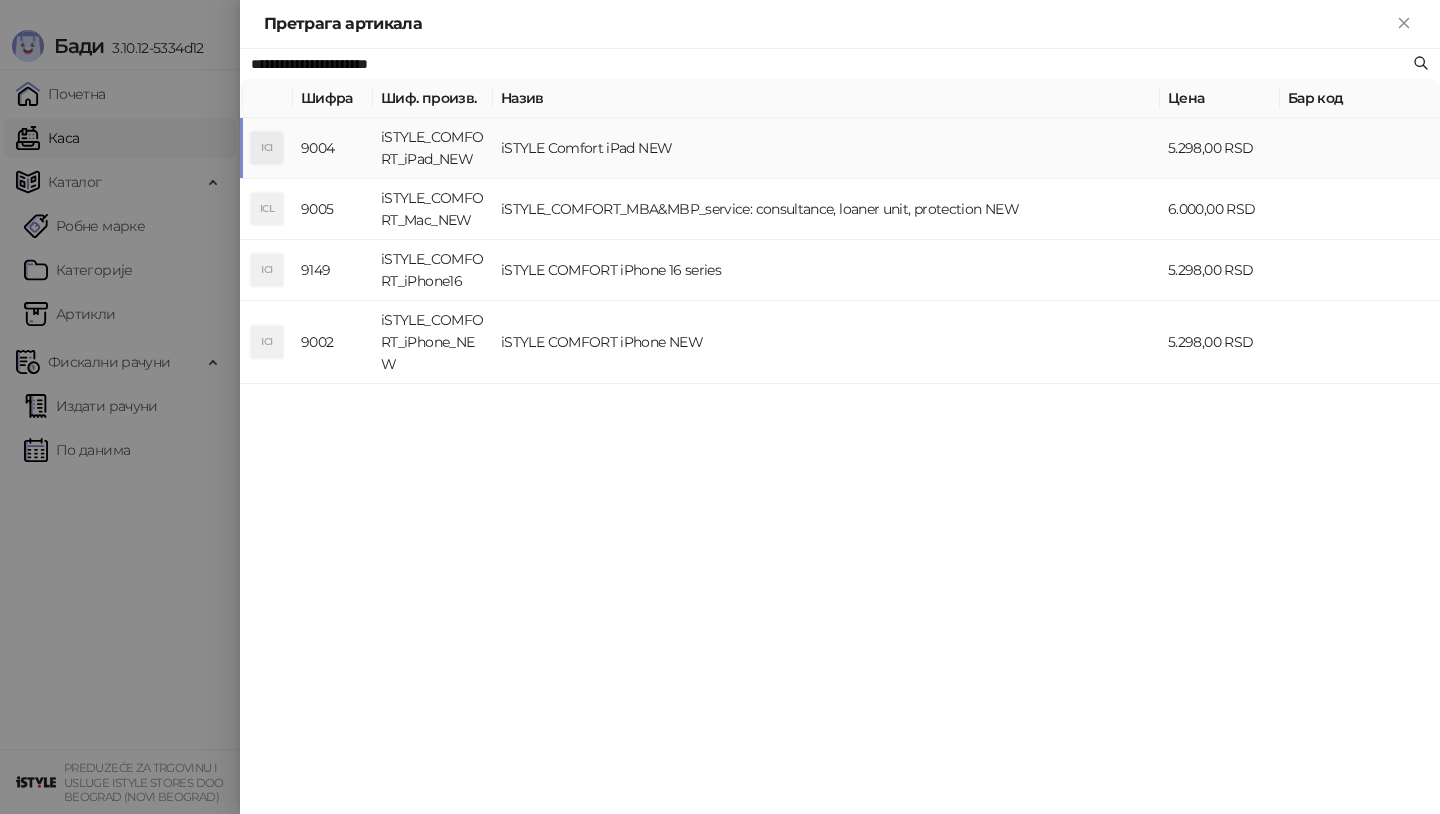 click on "ICI" at bounding box center (267, 148) 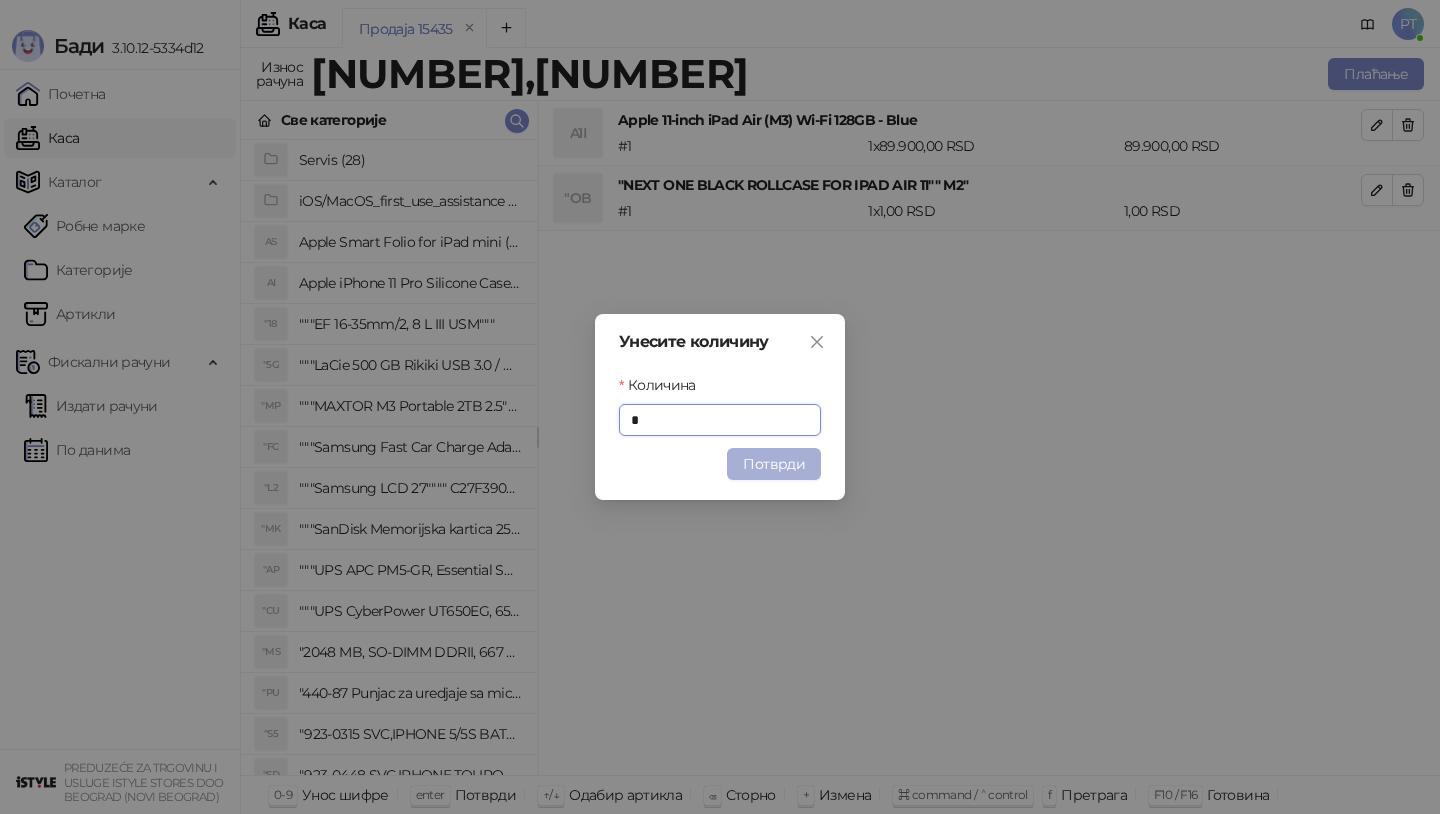 click on "Потврди" at bounding box center (774, 464) 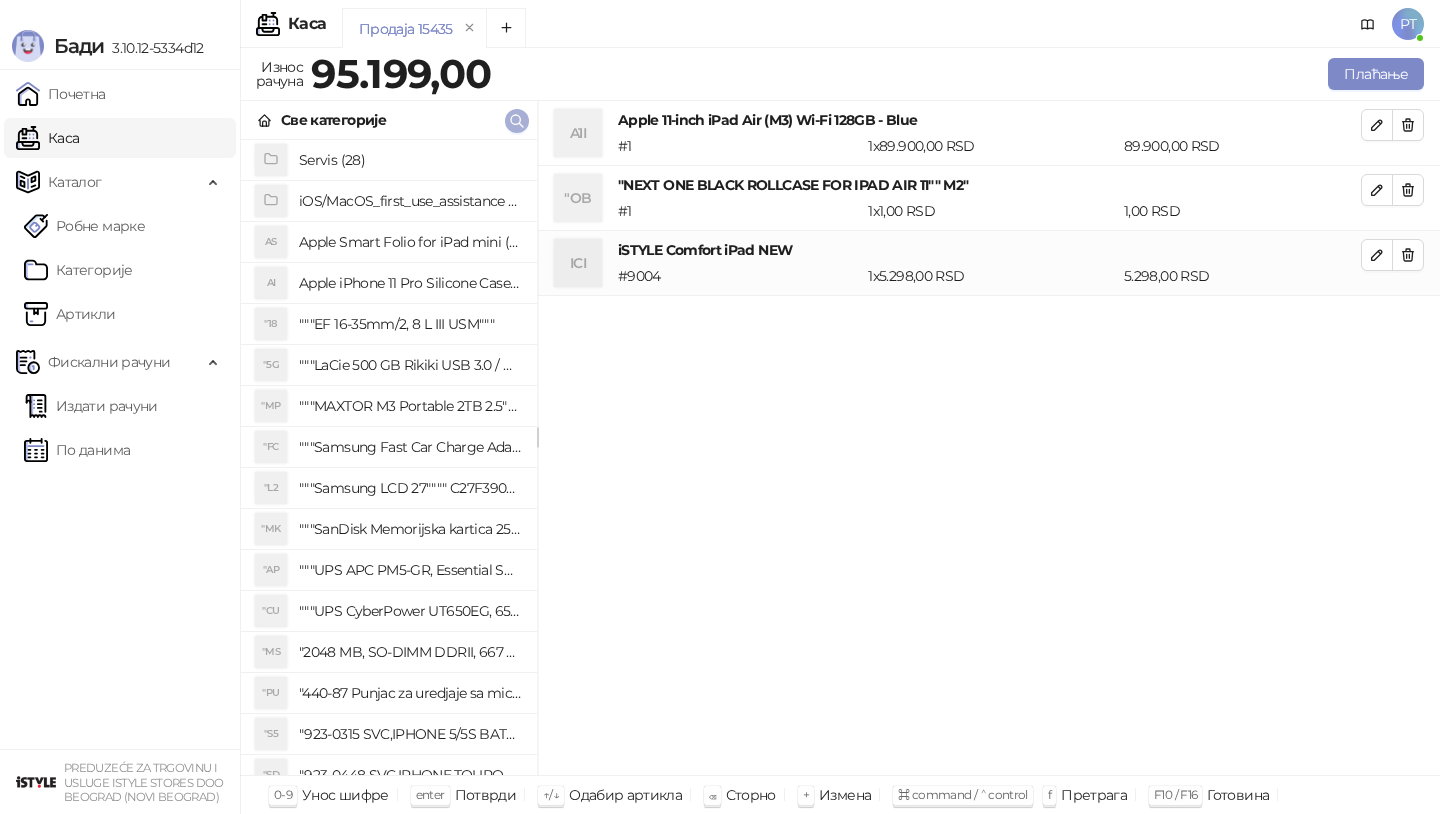 click 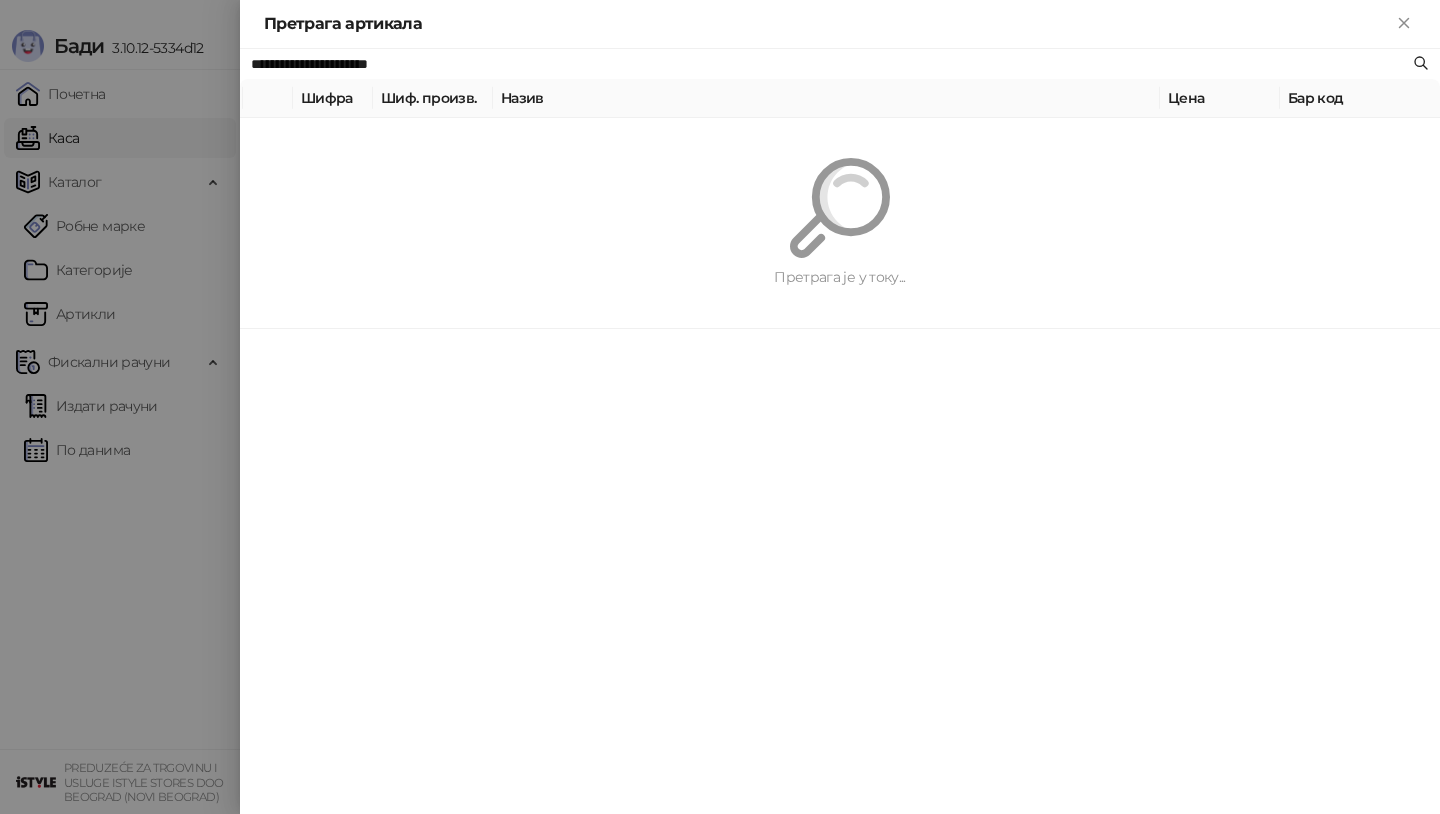 paste 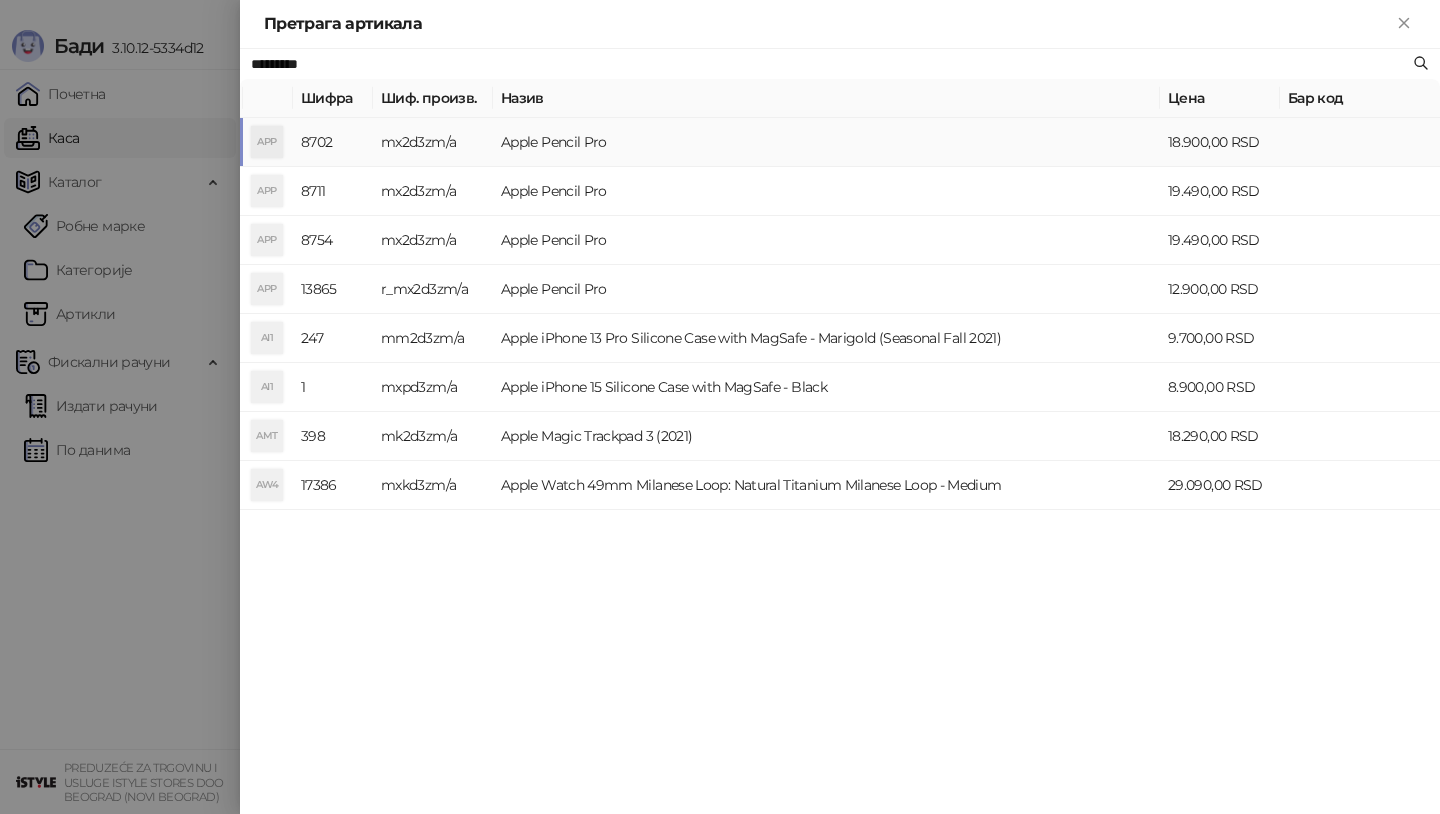 click on "APP" at bounding box center [268, 142] 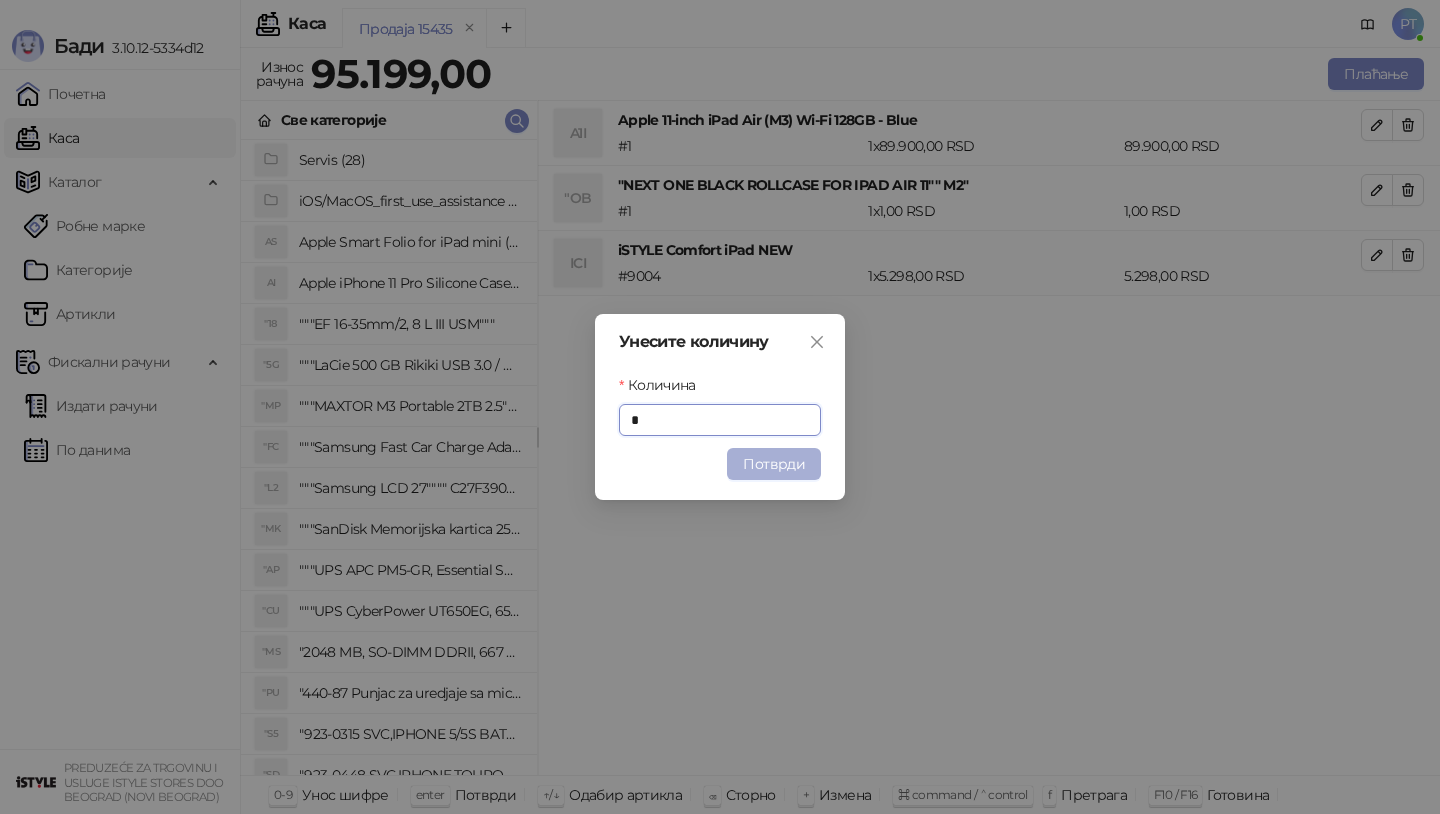 click on "Потврди" at bounding box center [774, 464] 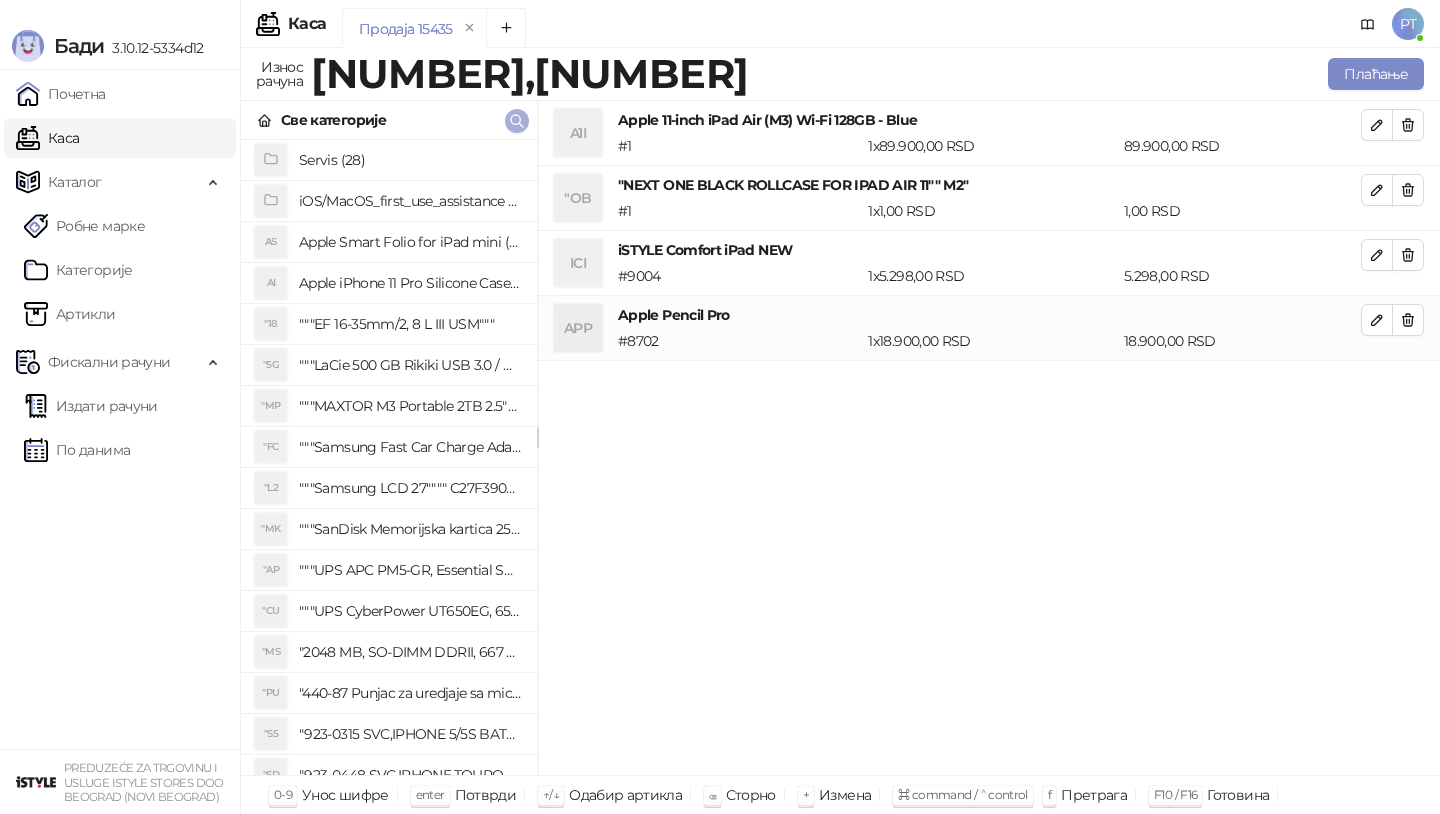 click 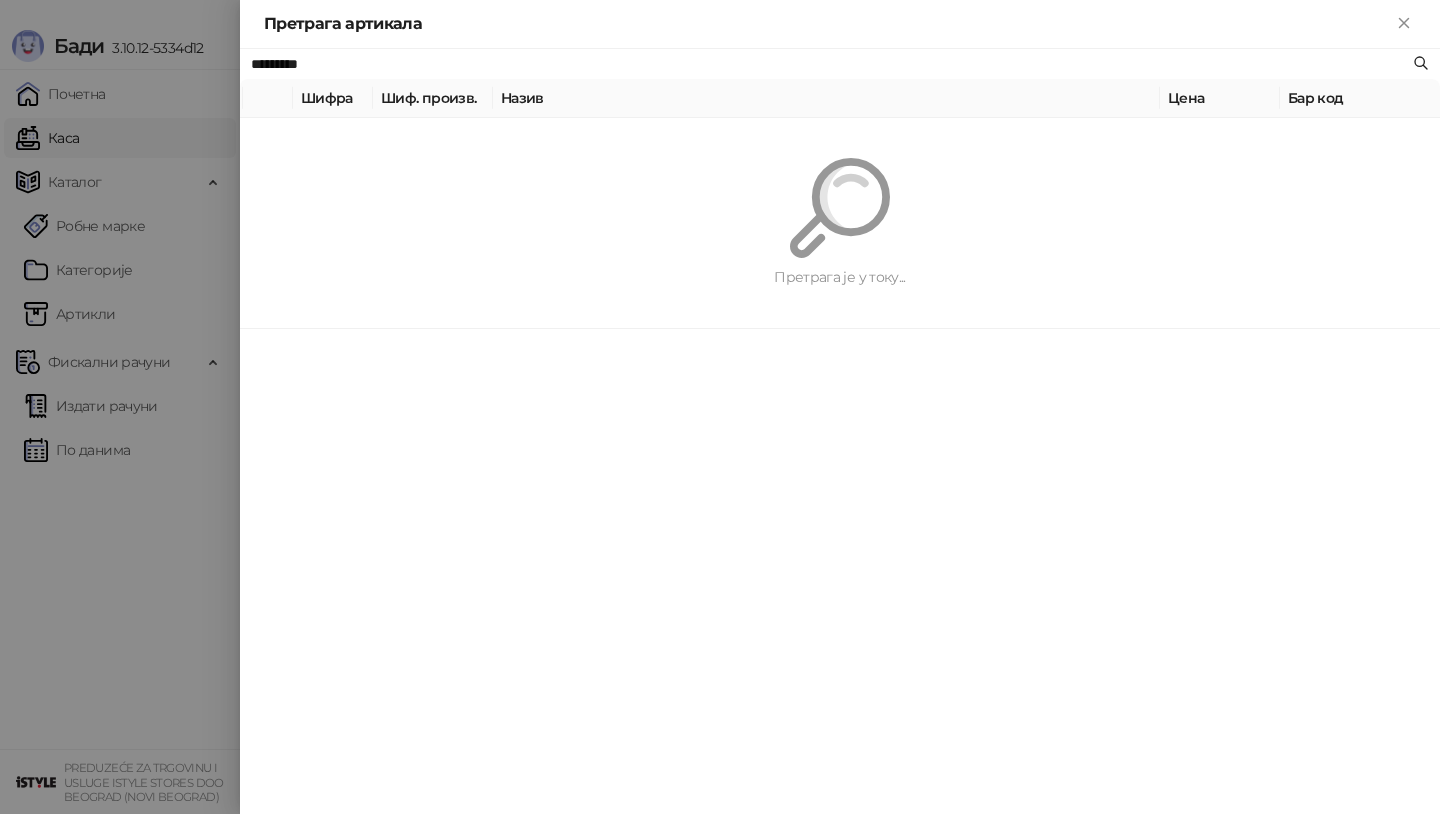 paste 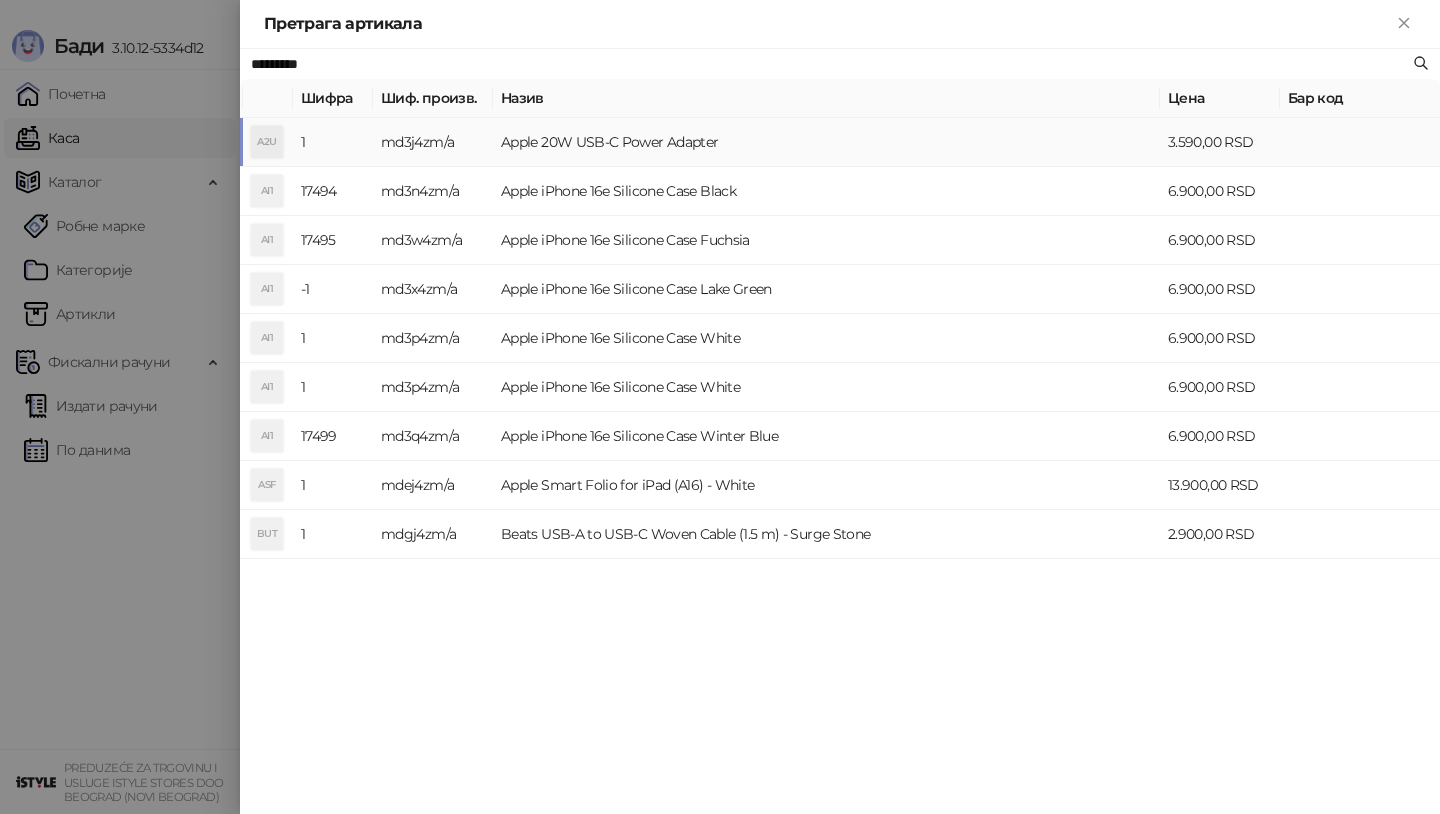 click on "A2U" at bounding box center [267, 142] 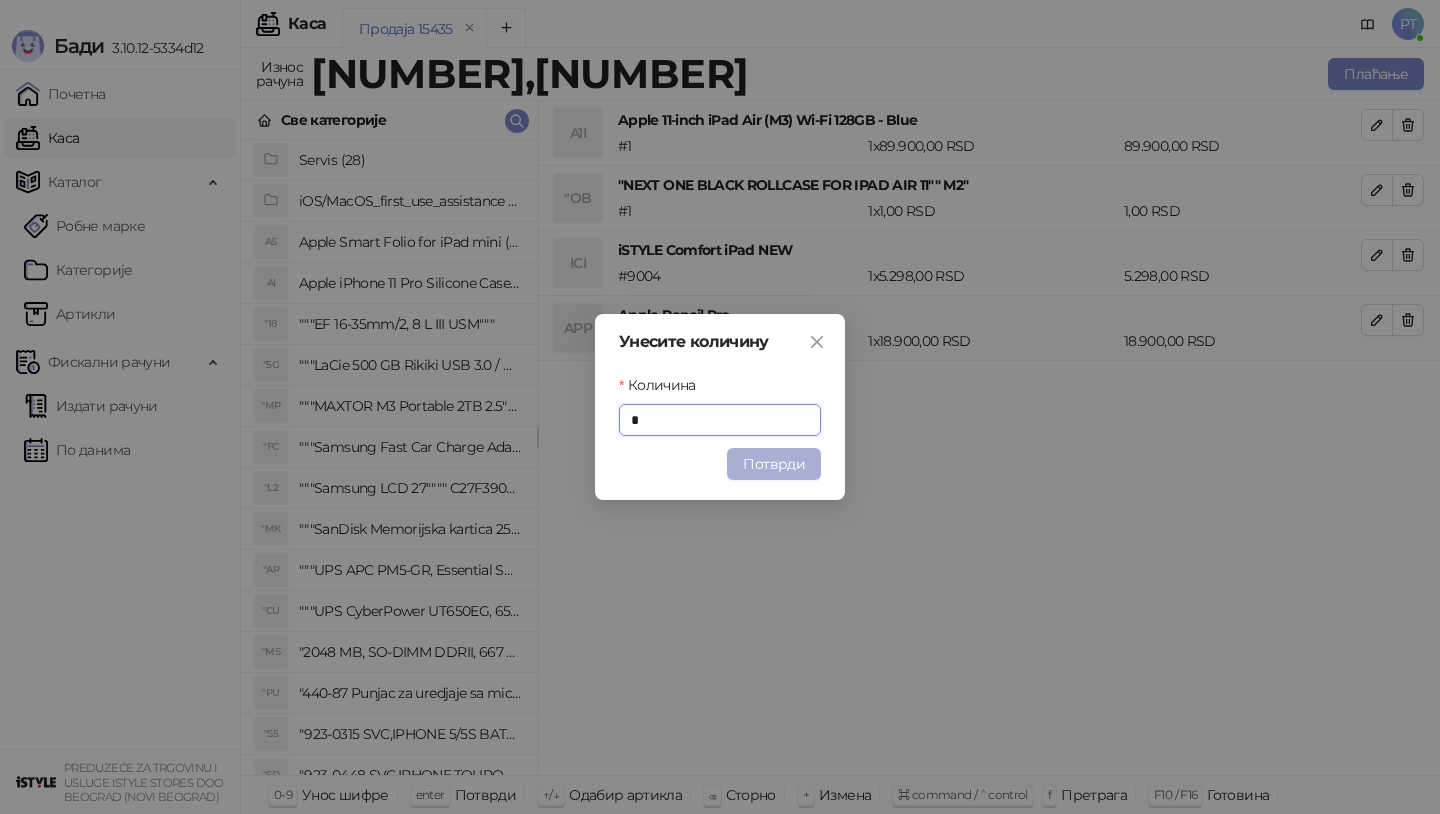 click on "Потврди" at bounding box center (774, 464) 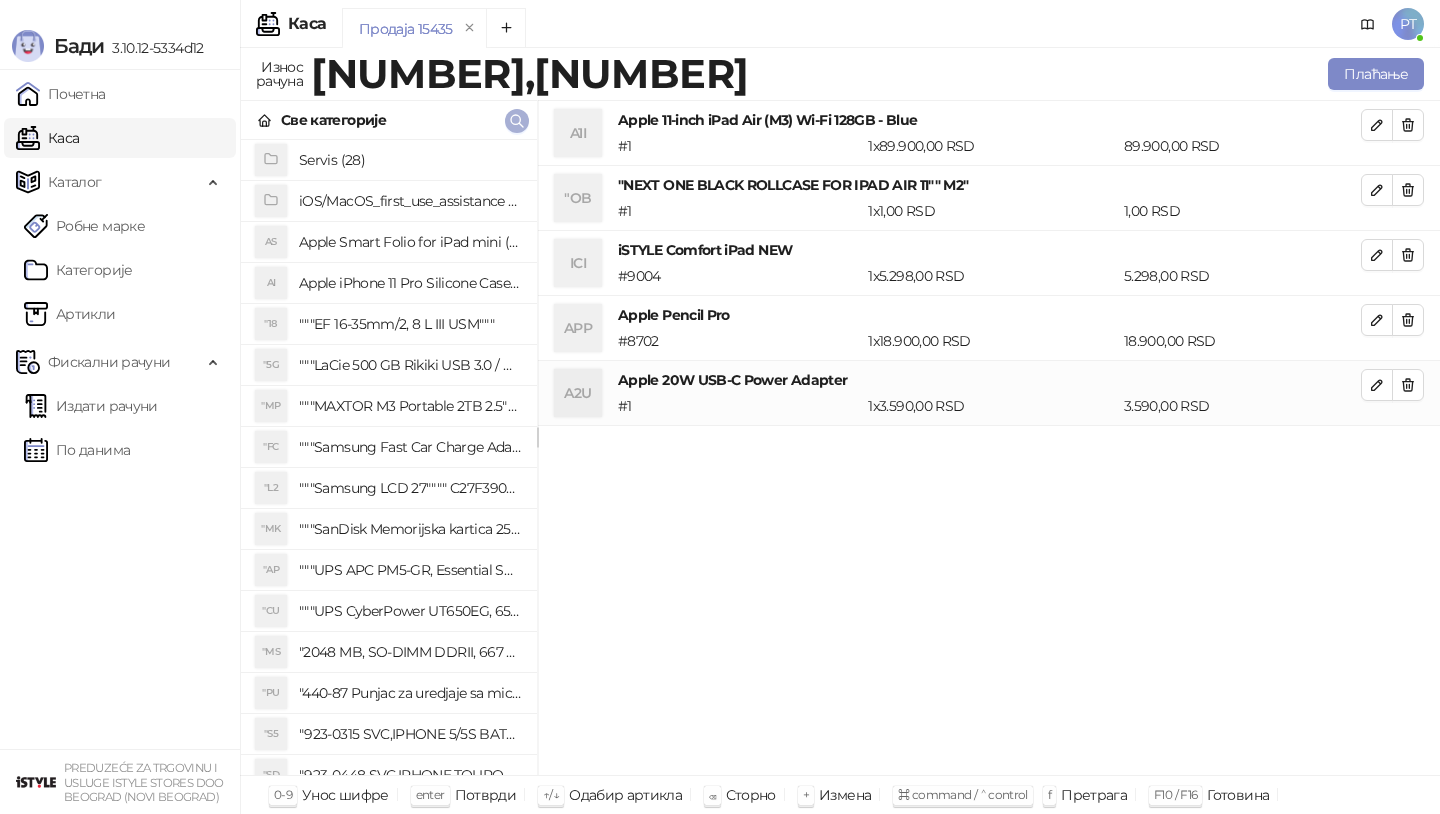 click 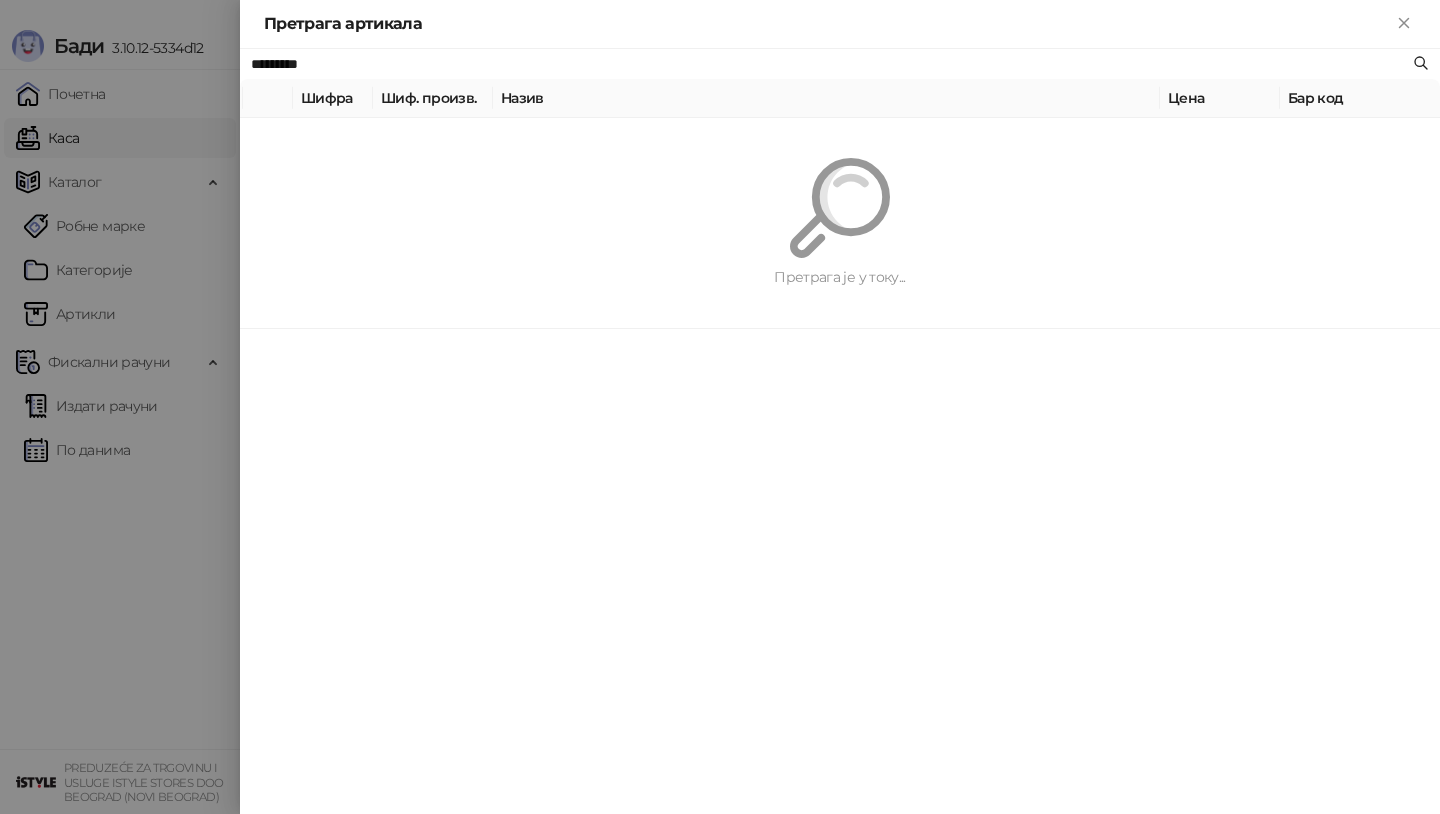 paste on "**********" 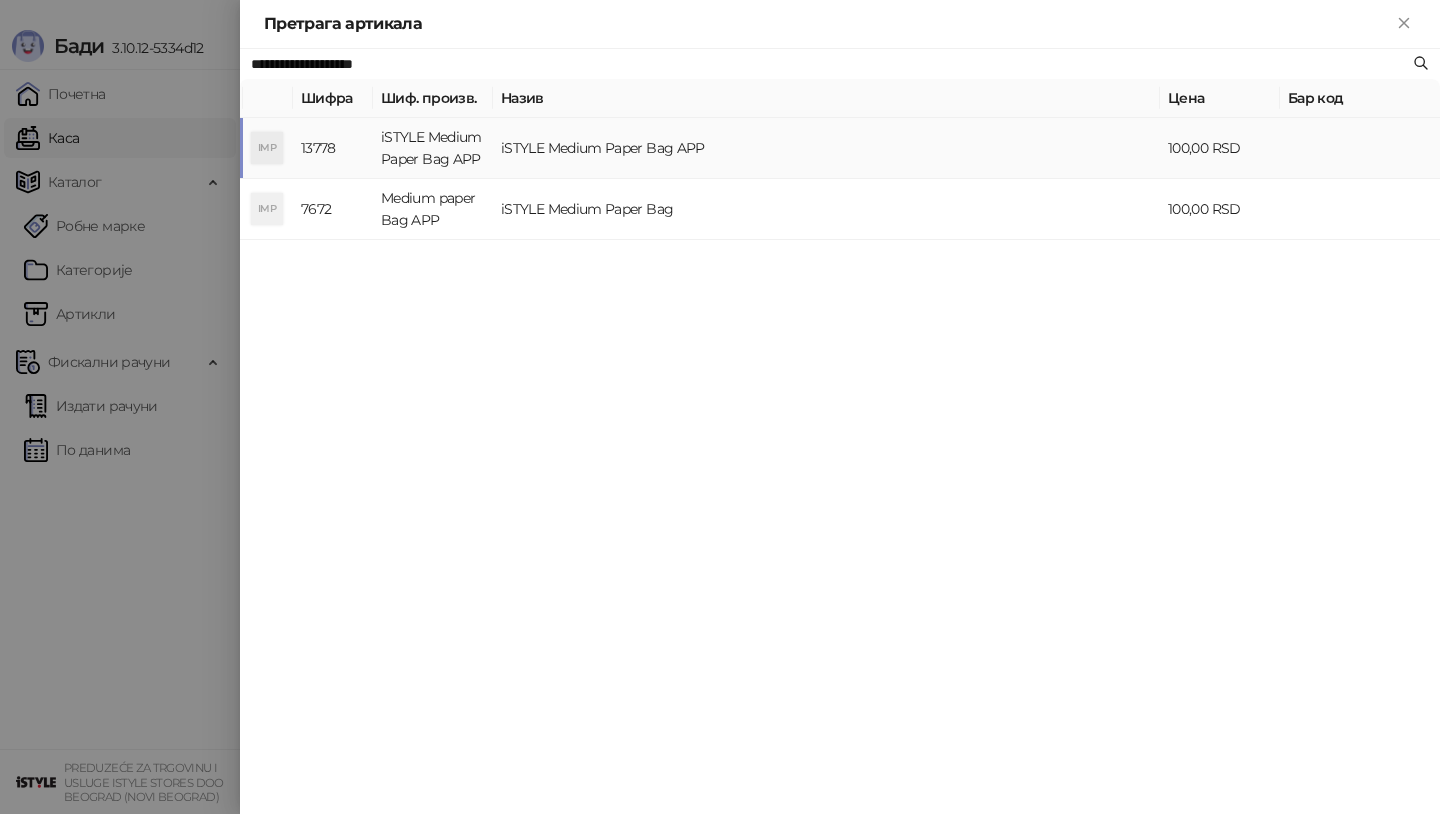 type on "**********" 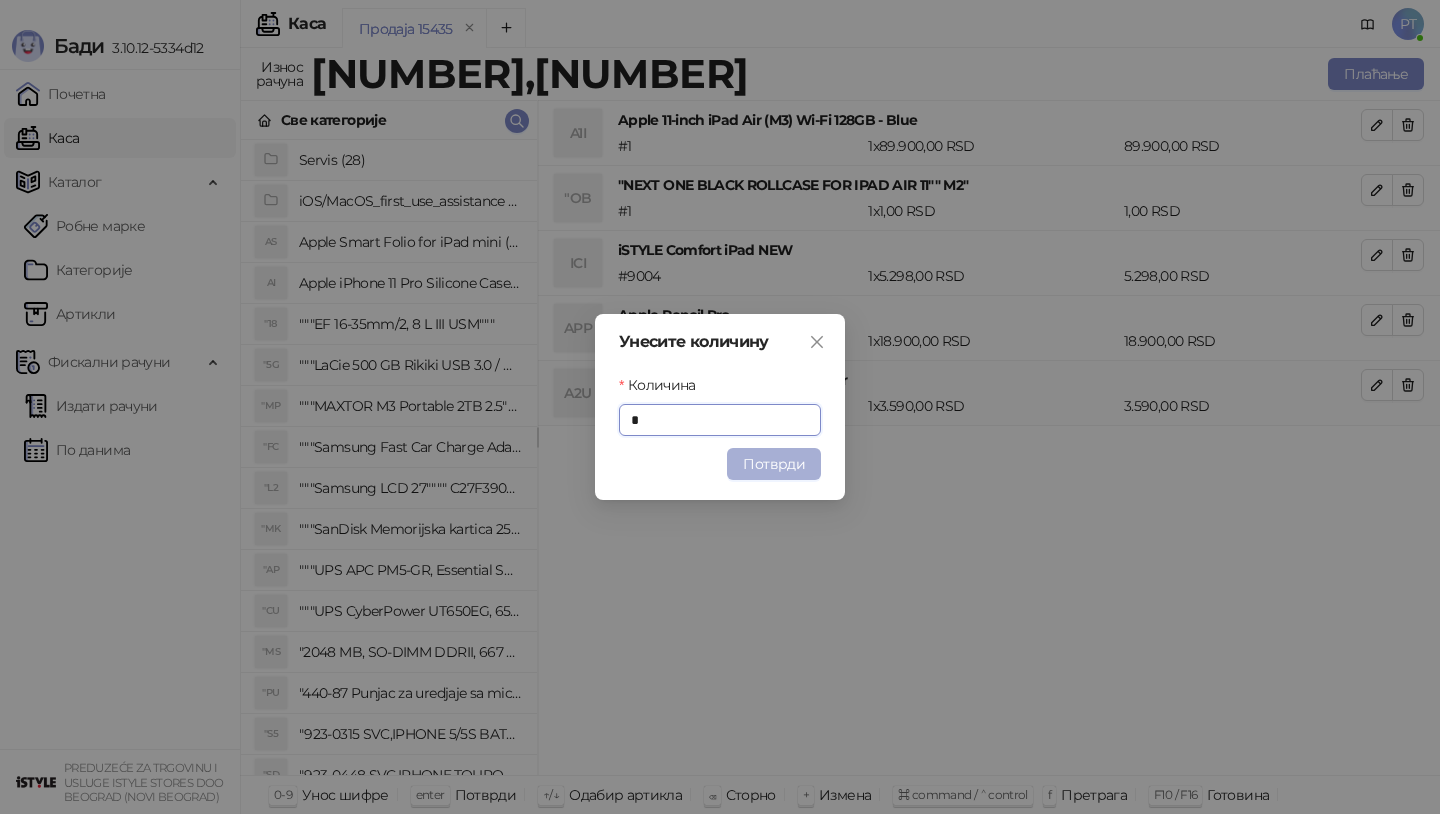 click on "Потврди" at bounding box center [774, 464] 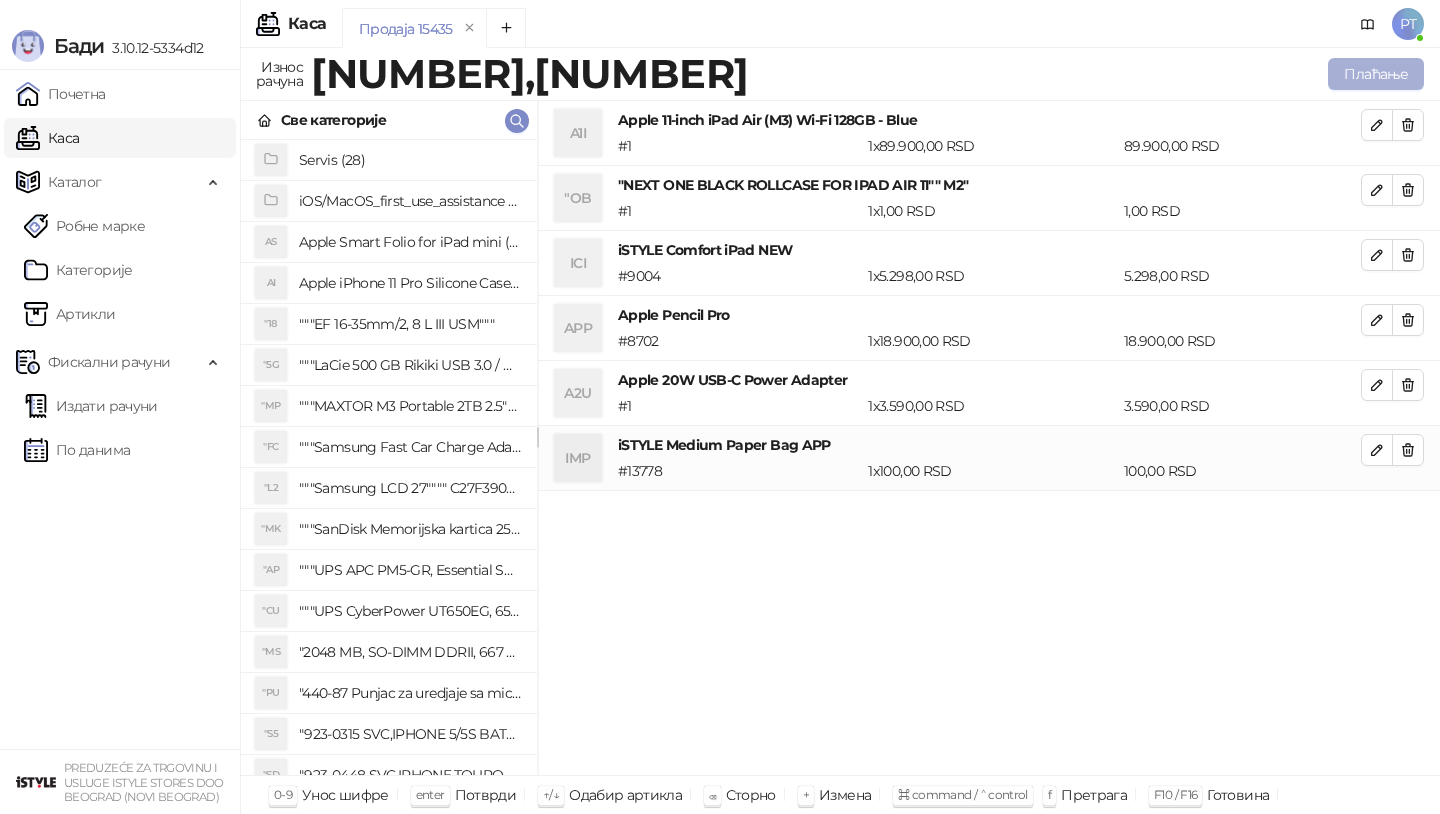 click on "Плаћање" at bounding box center (1376, 74) 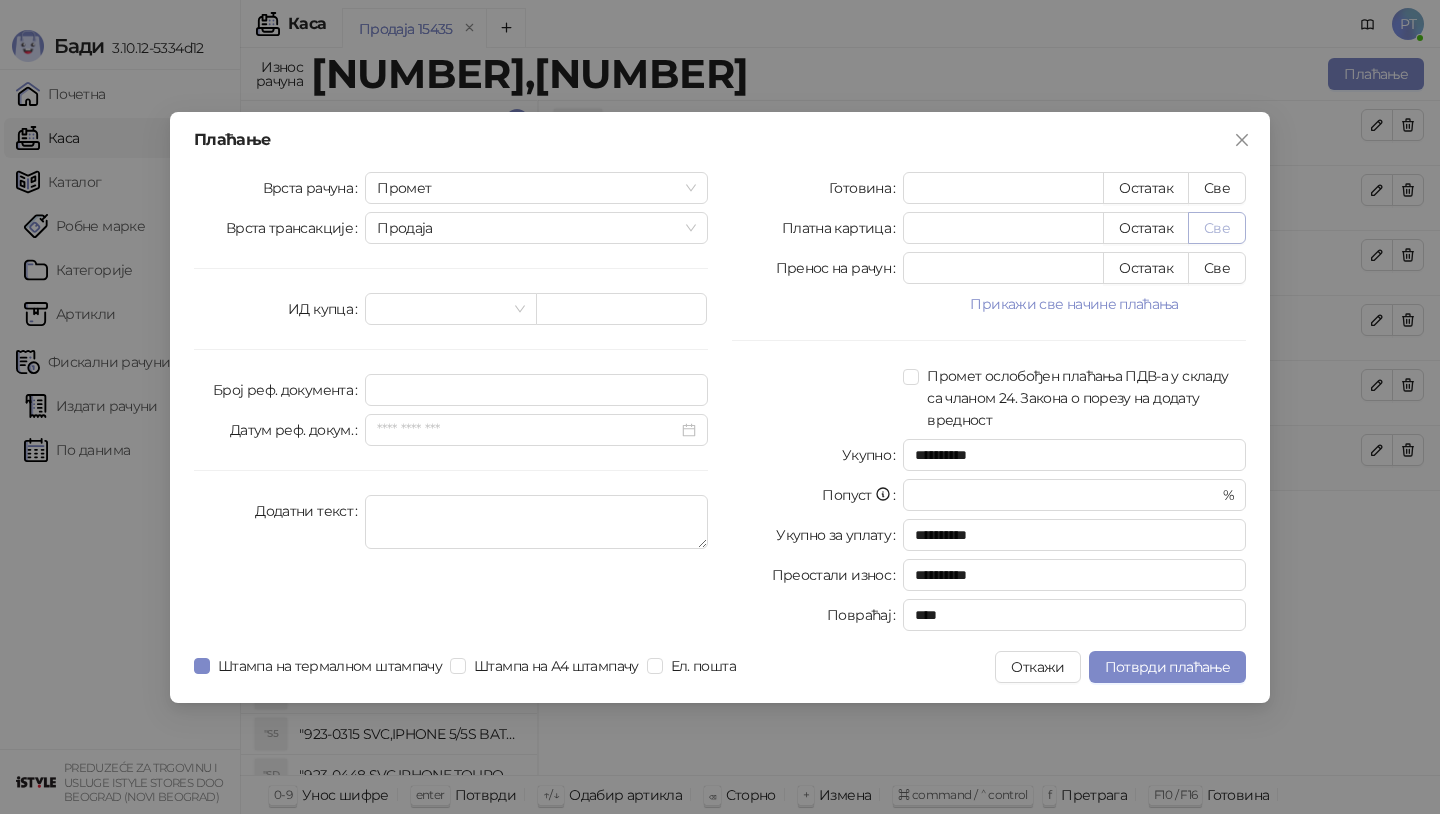 click on "Све" at bounding box center (1217, 228) 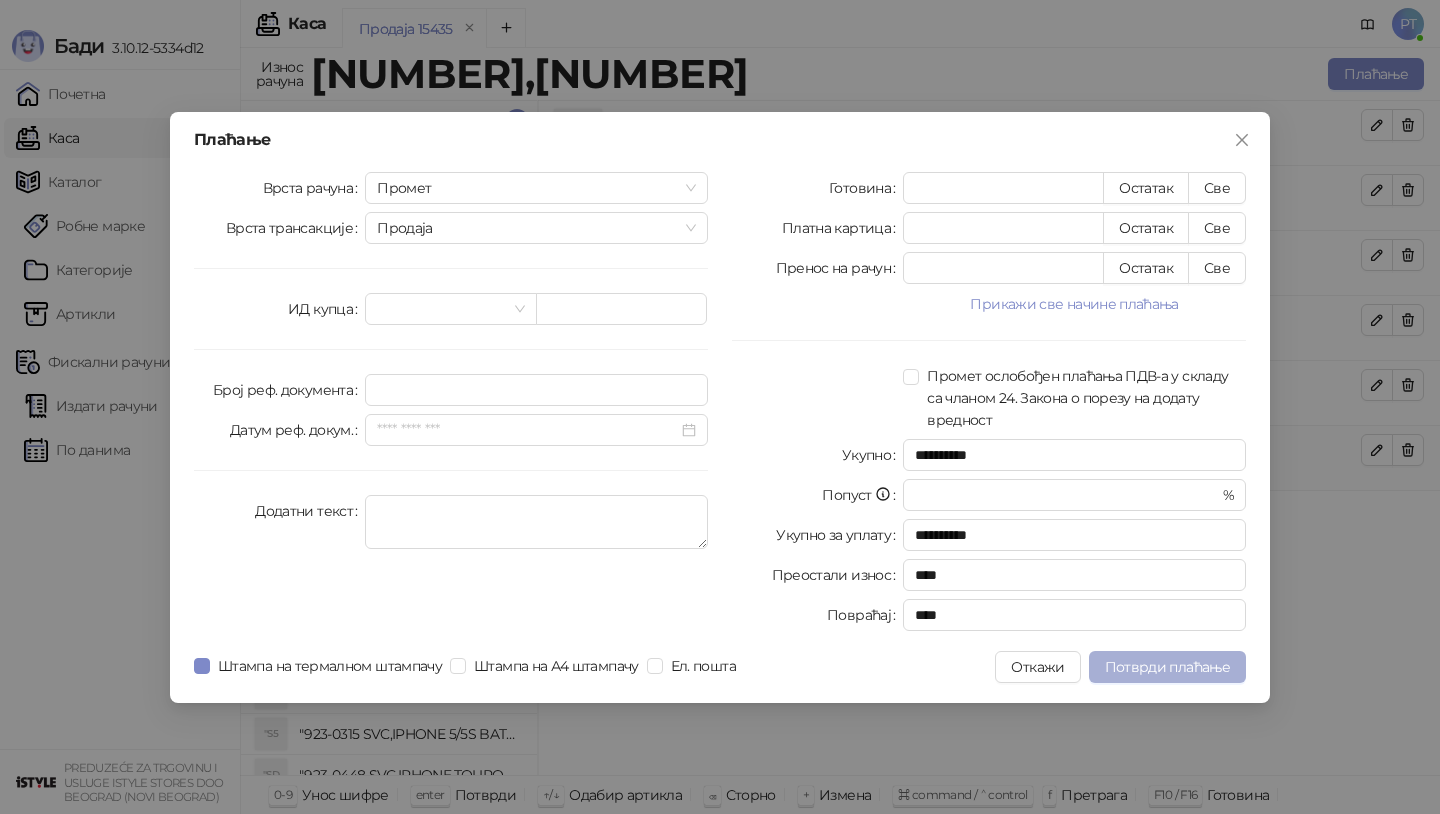 click on "Потврди плаћање" at bounding box center [1167, 667] 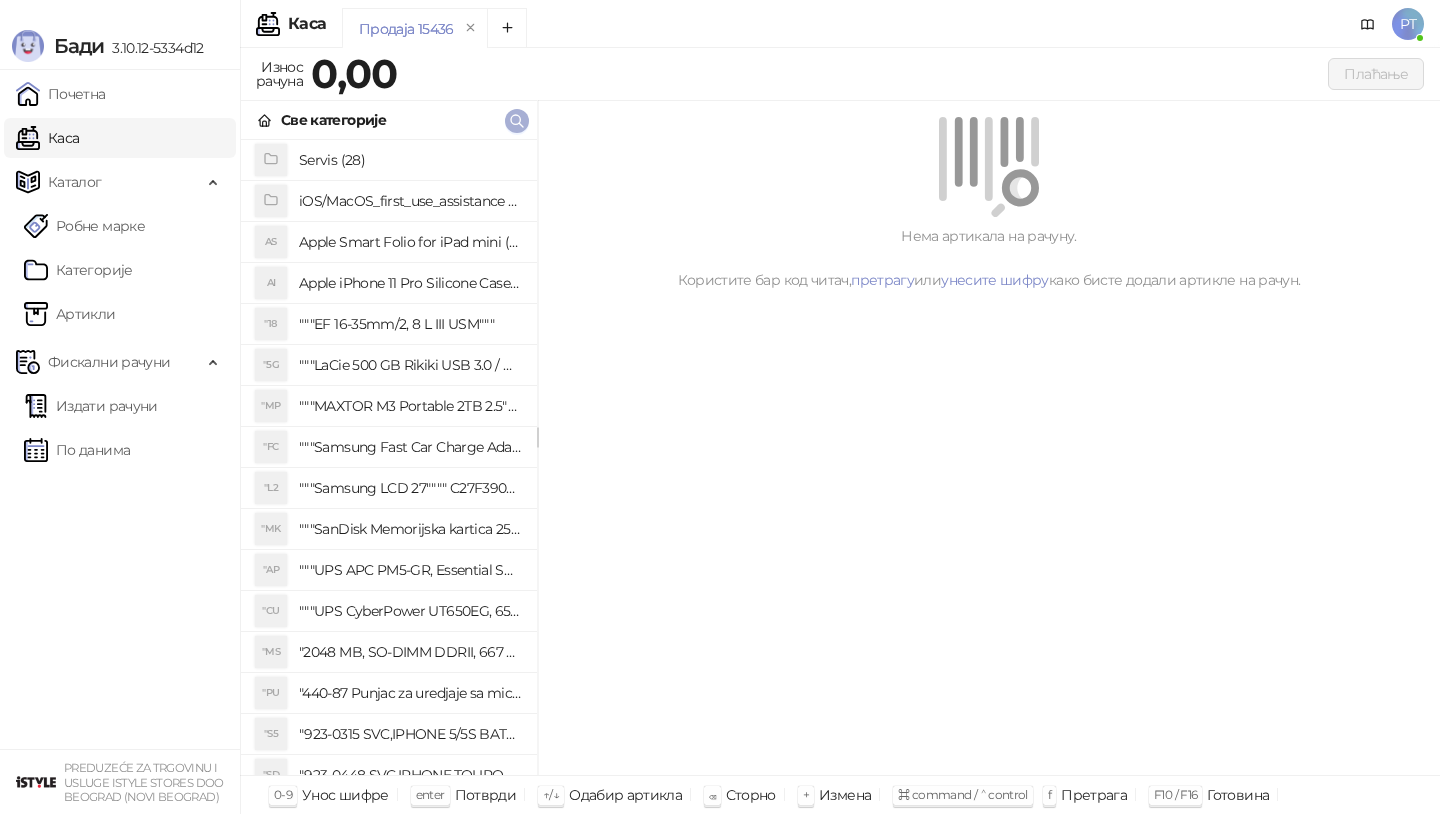 click 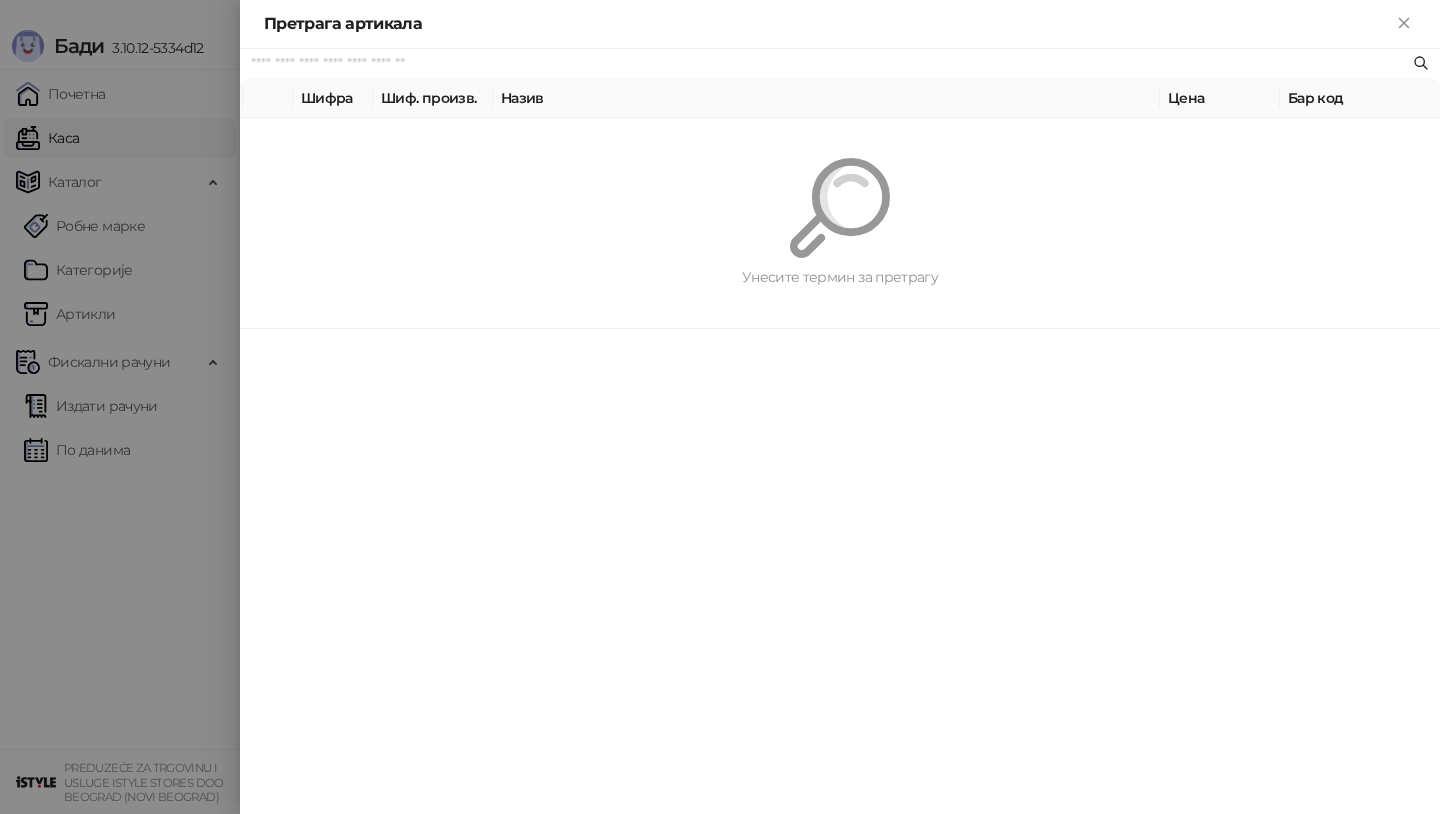 paste on "********" 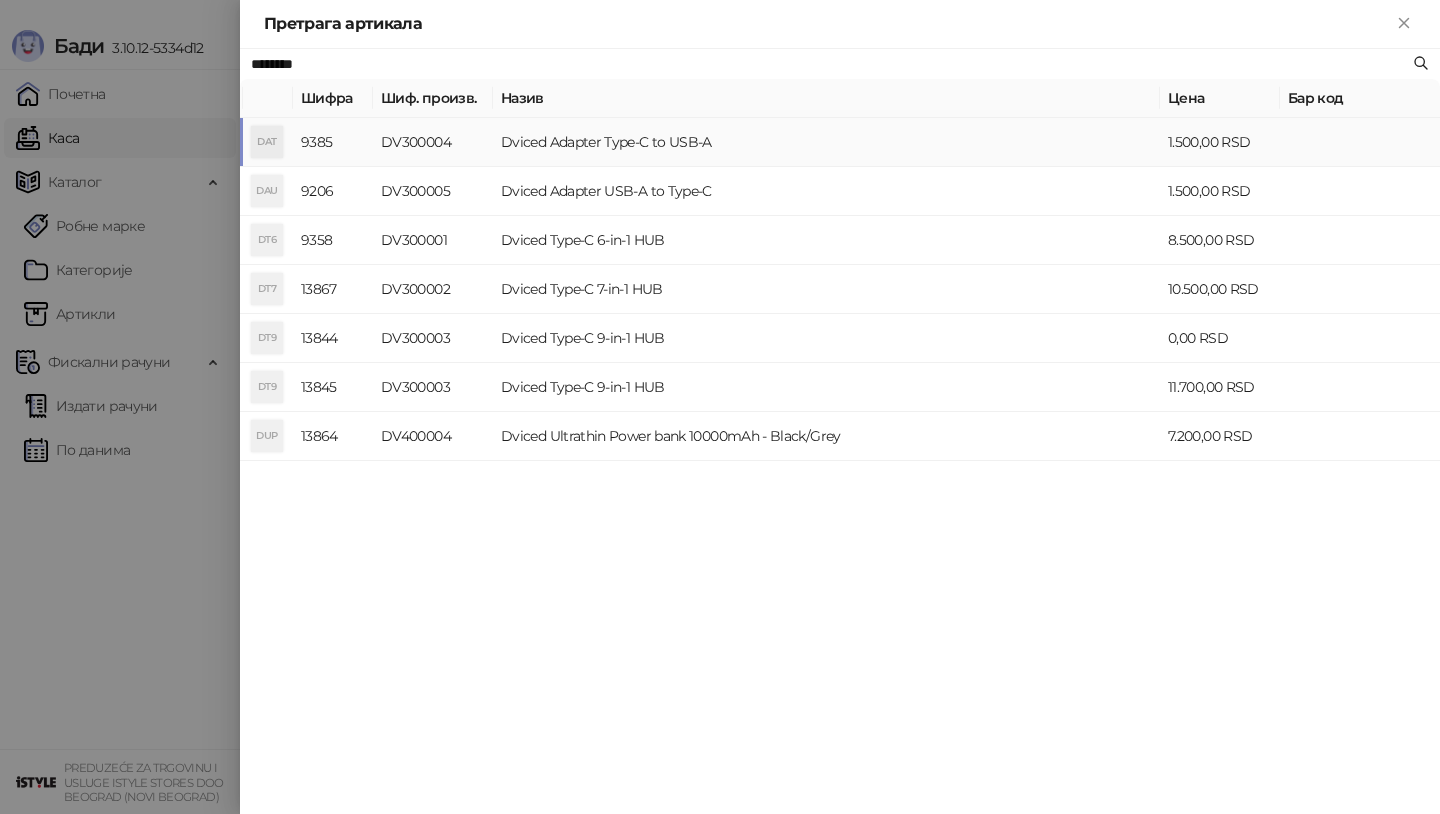 click on "DAT" at bounding box center (267, 142) 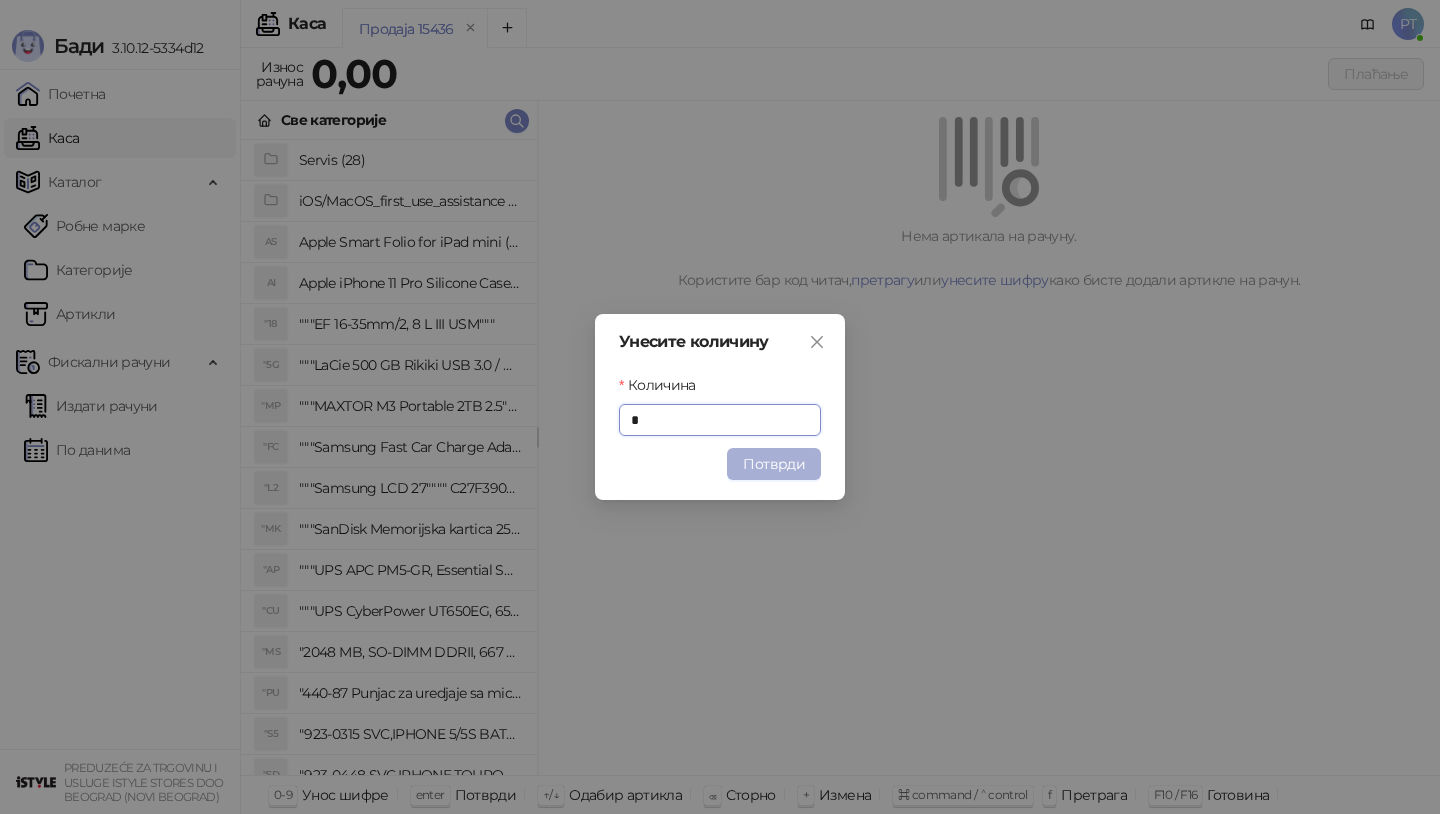 click on "Потврди" at bounding box center (774, 464) 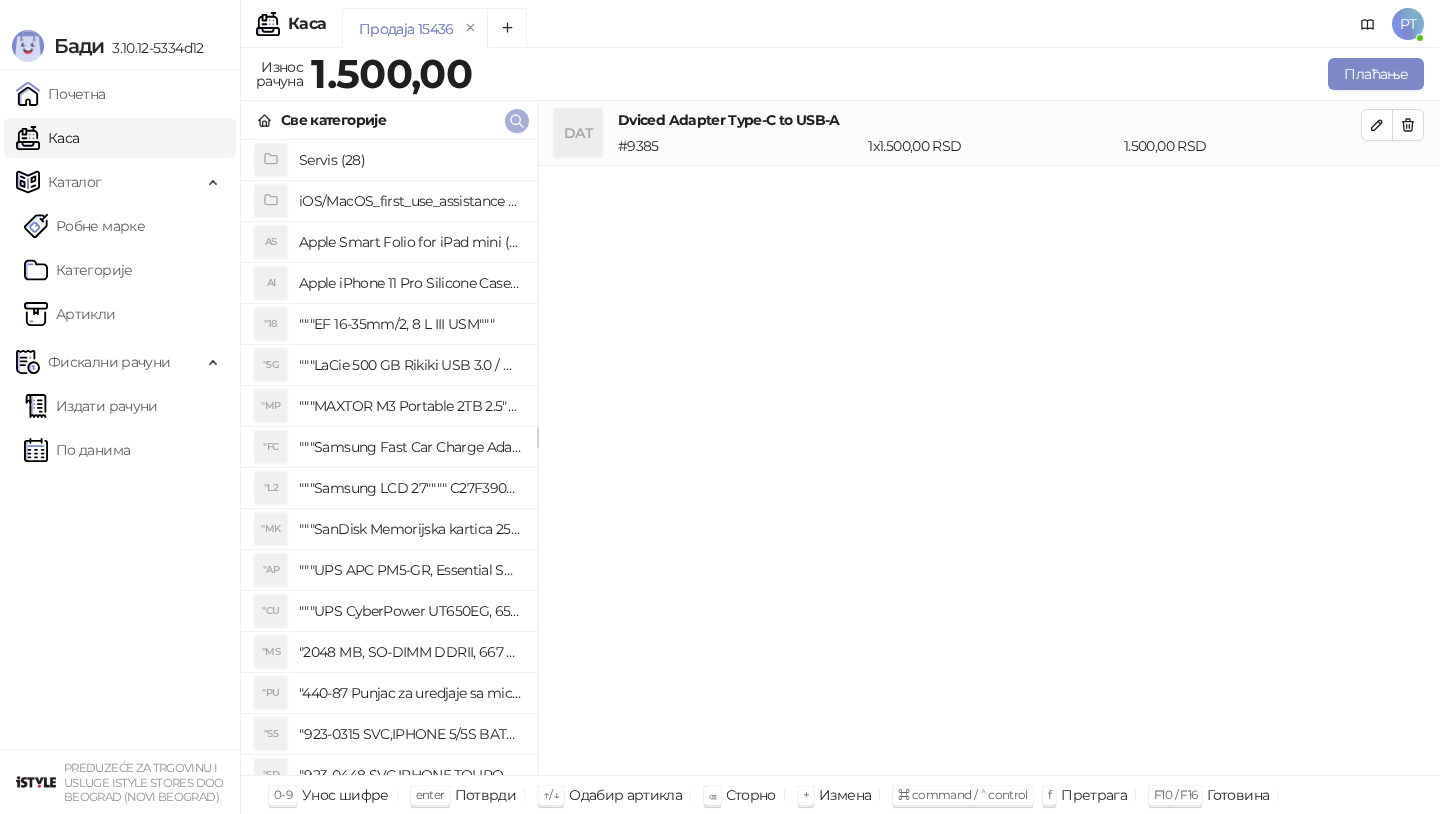 click 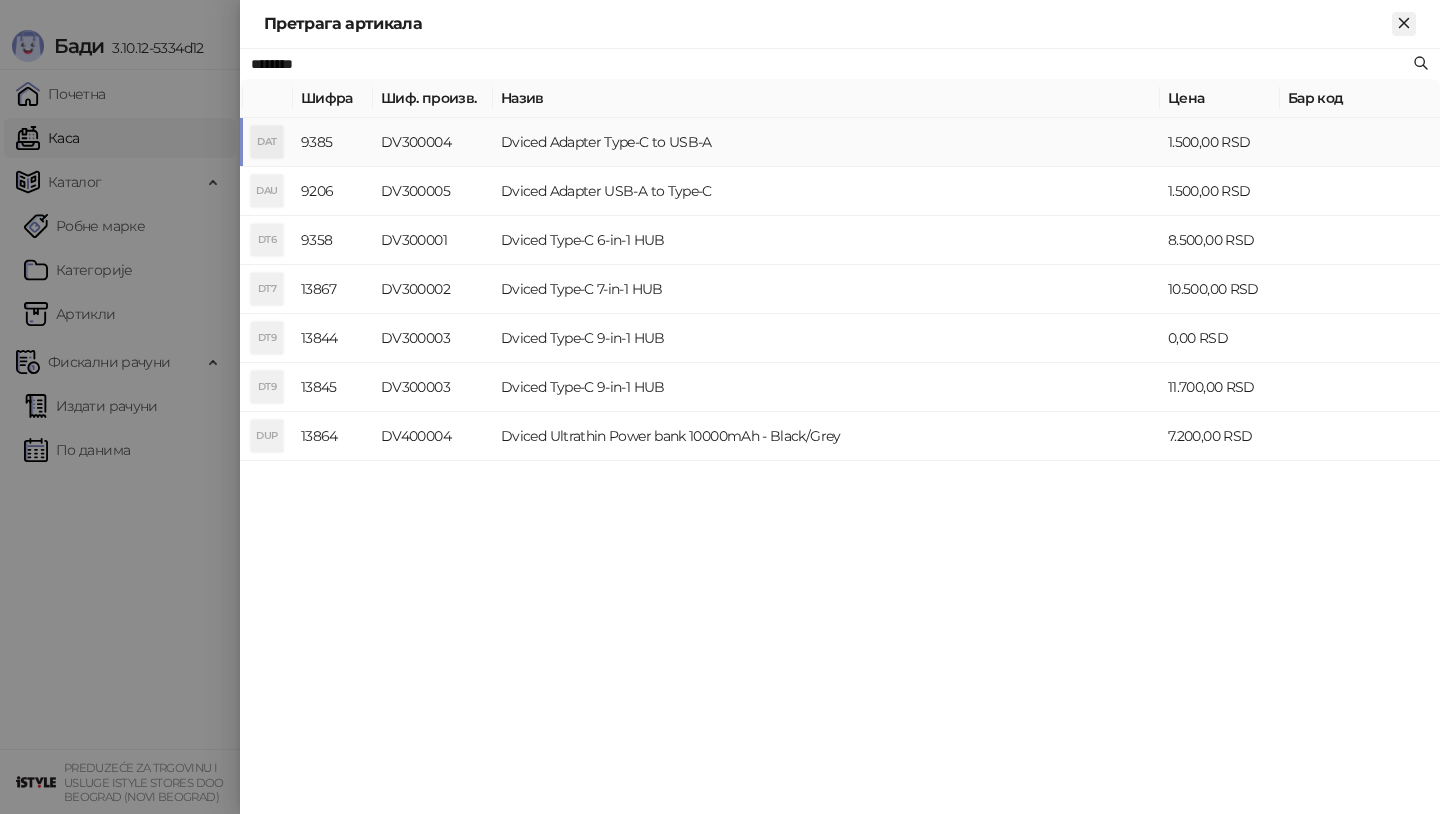 click 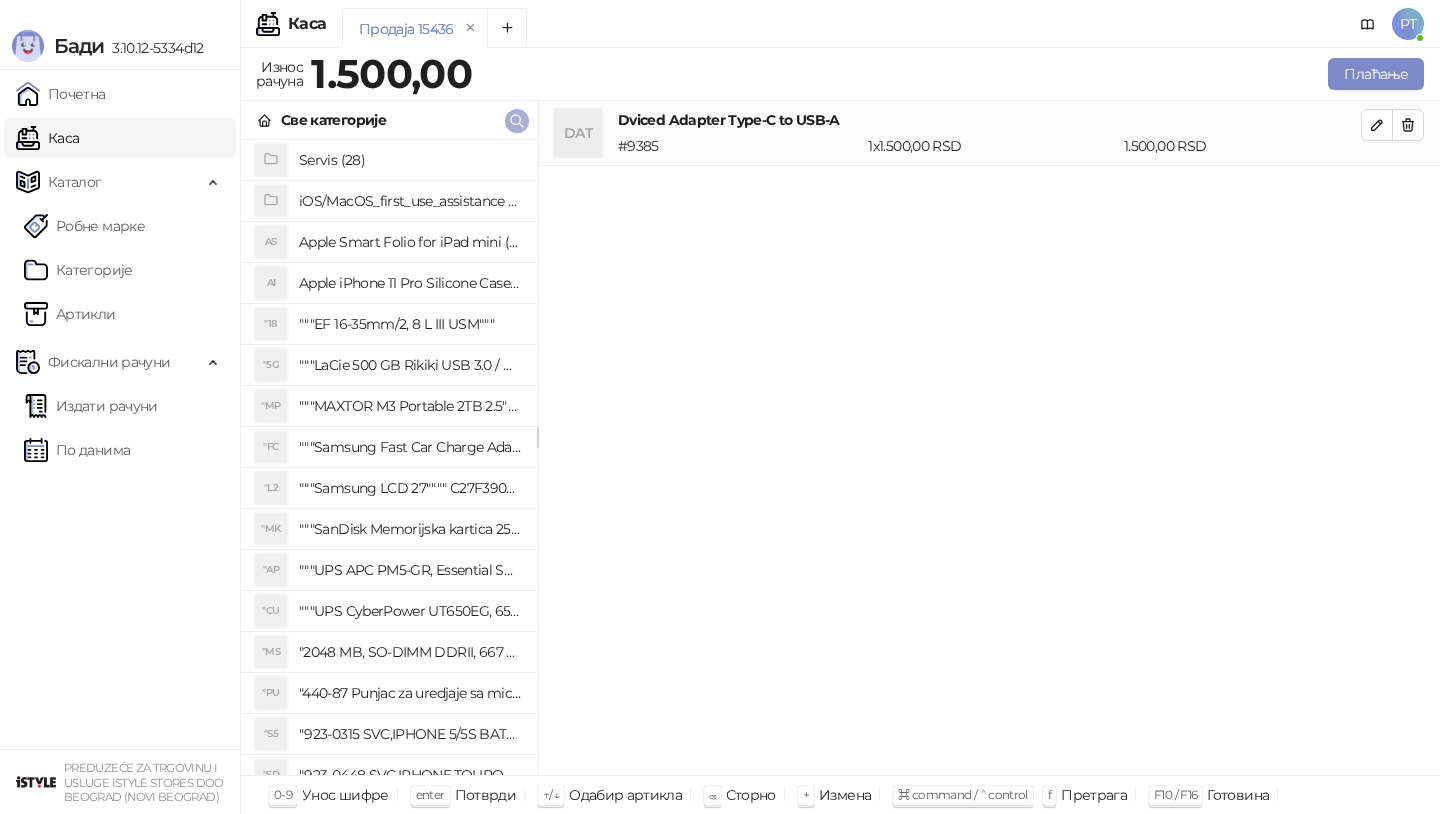 click 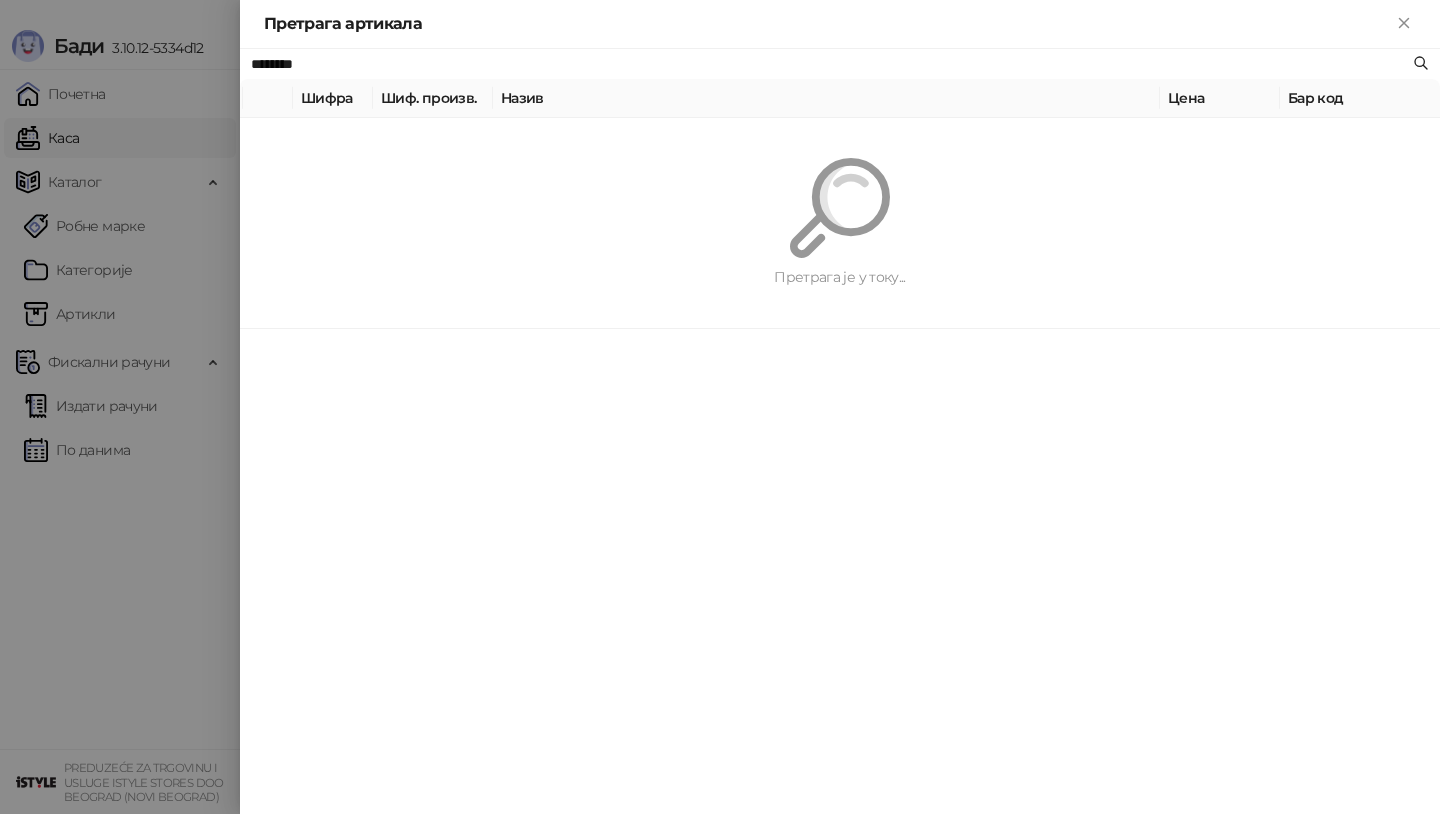 paste on "*" 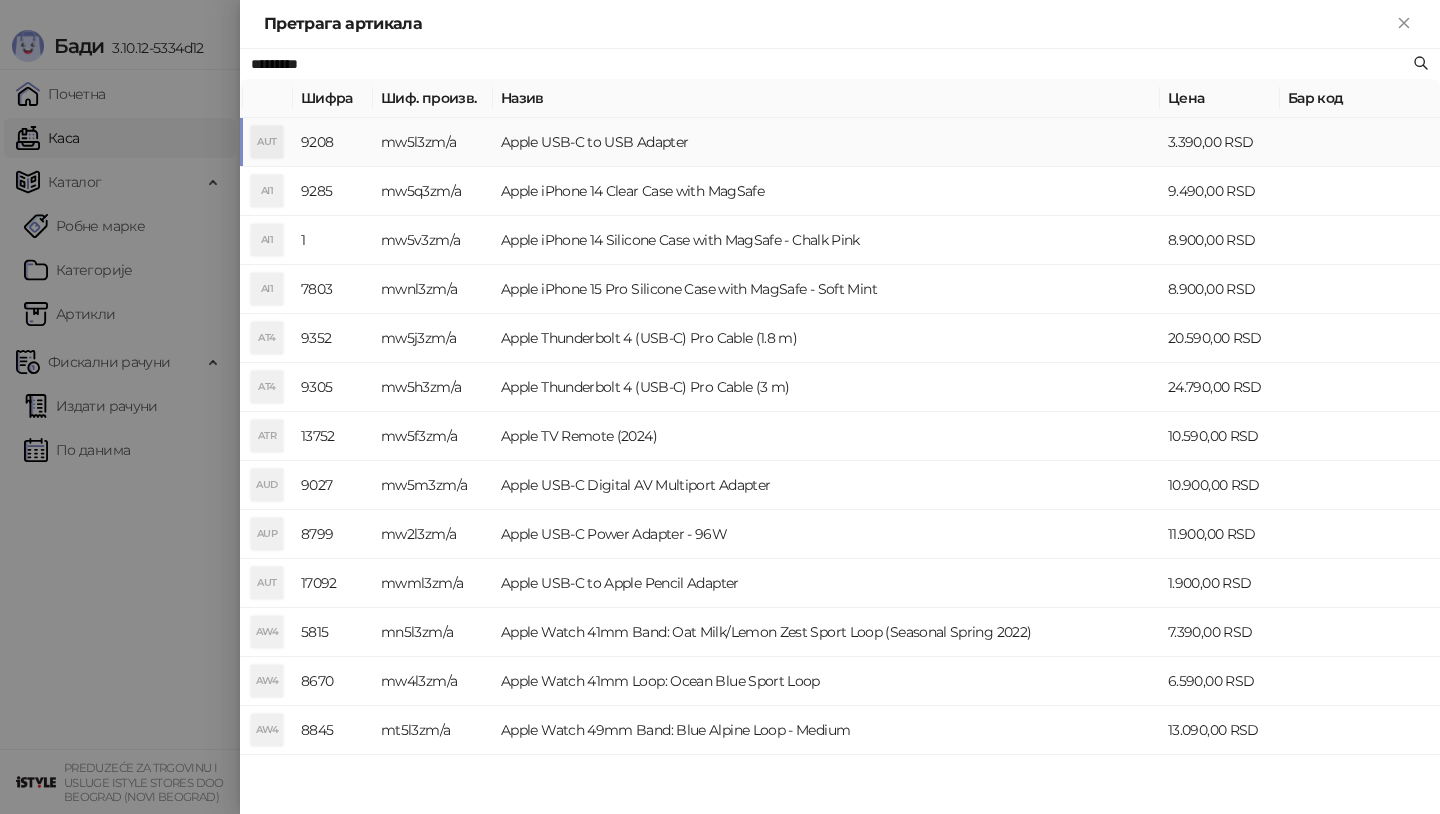click on "AUT" at bounding box center [267, 142] 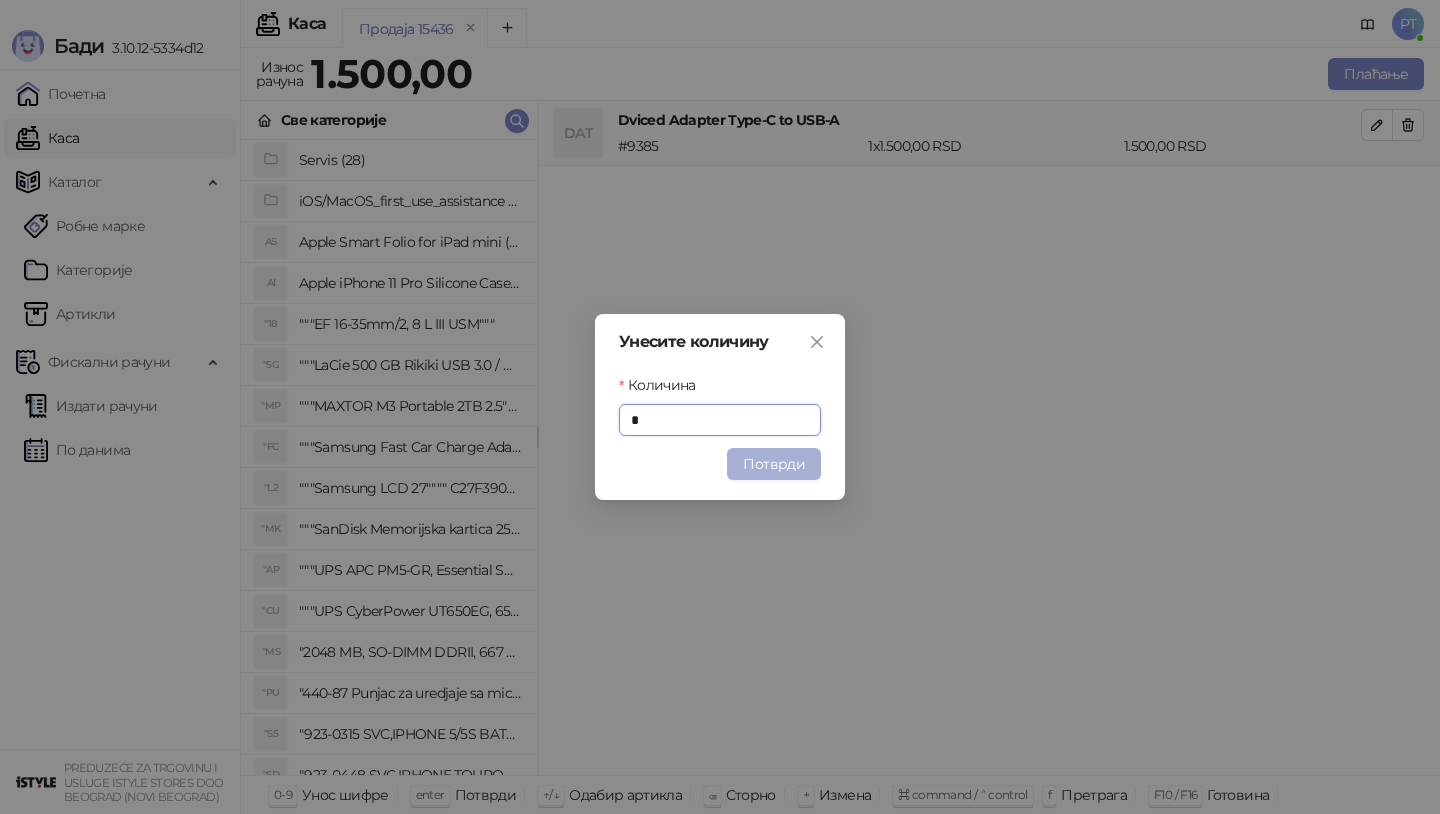 click on "Потврди" at bounding box center [774, 464] 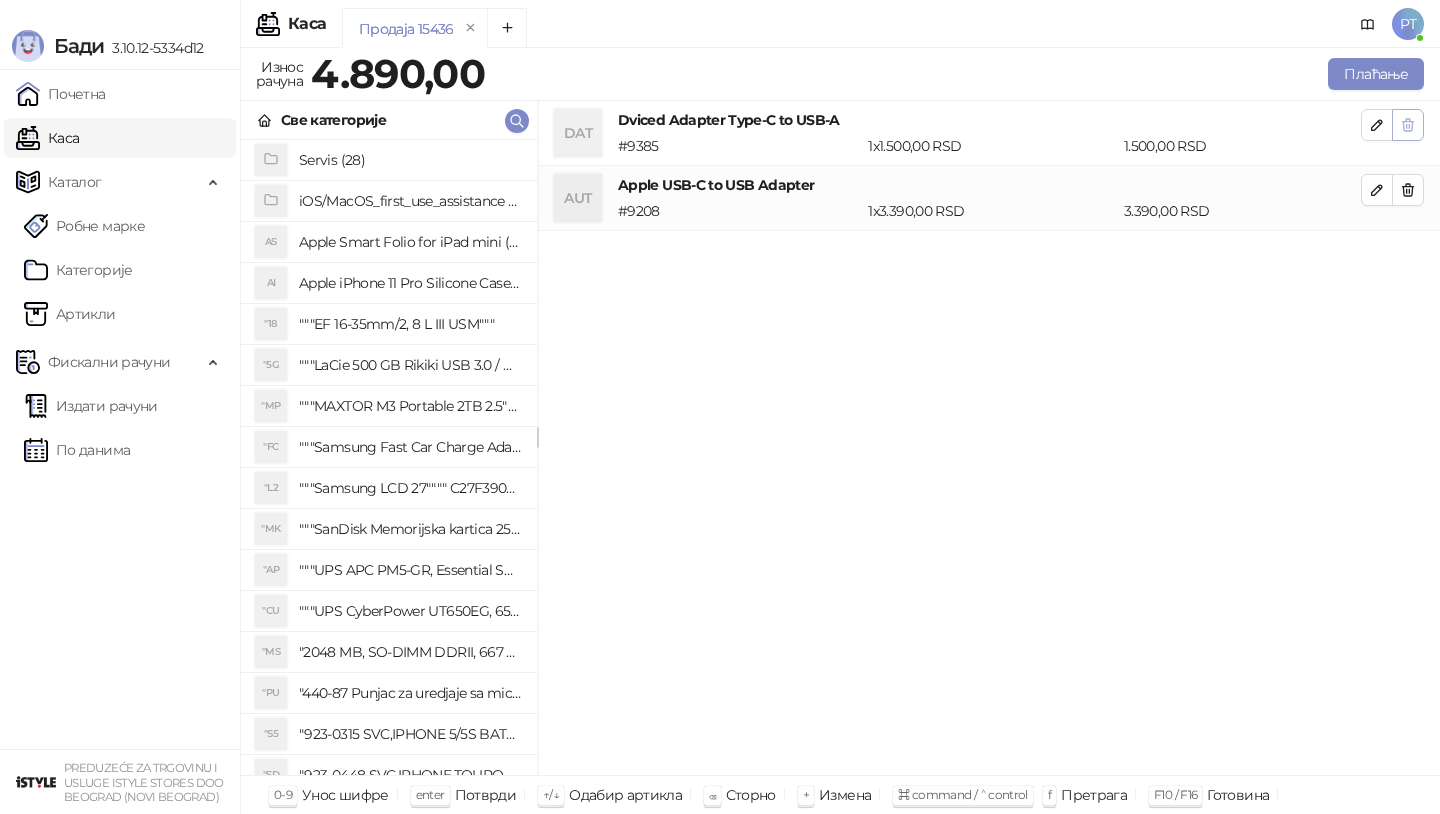click 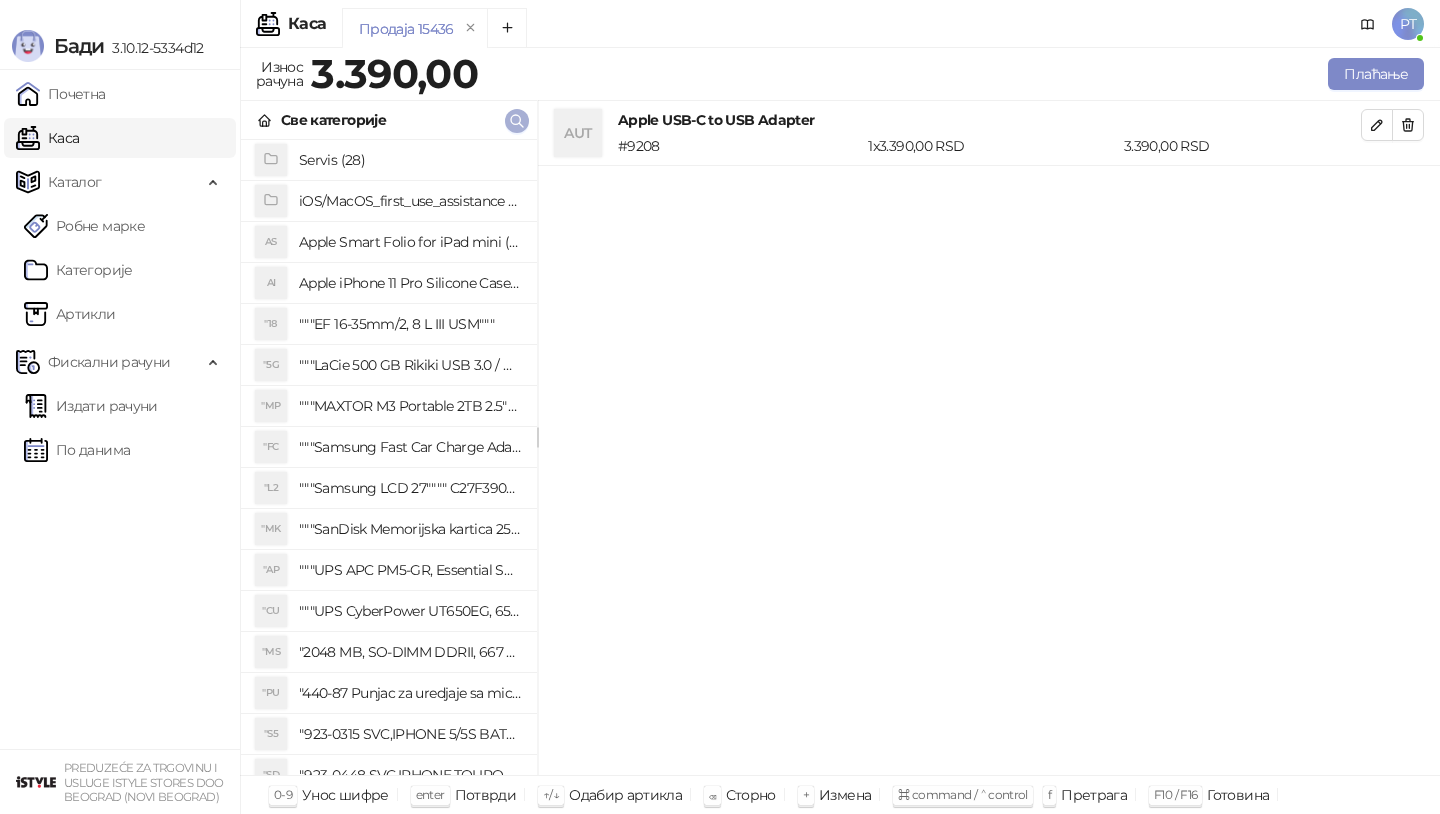 click 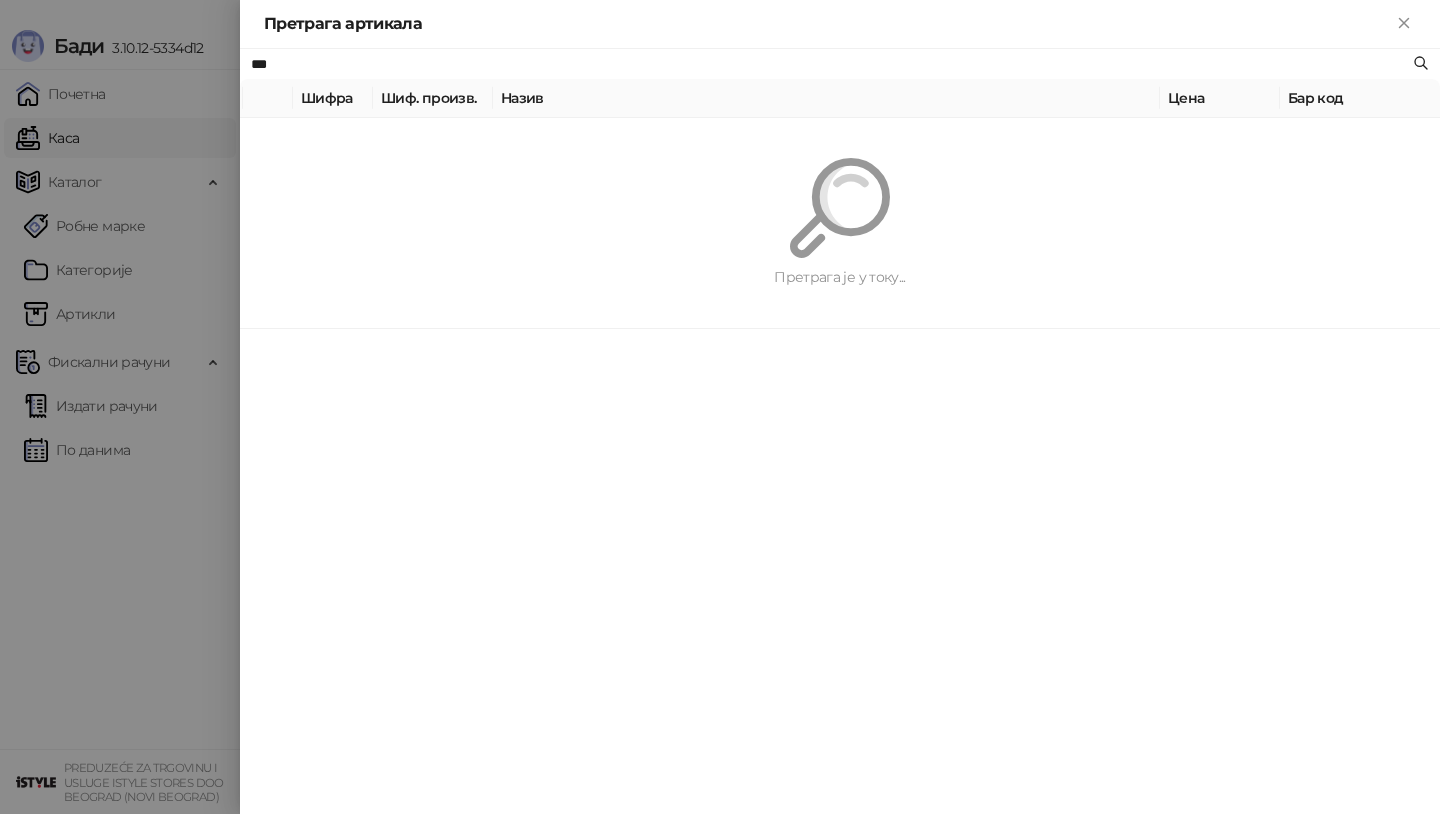 type on "***" 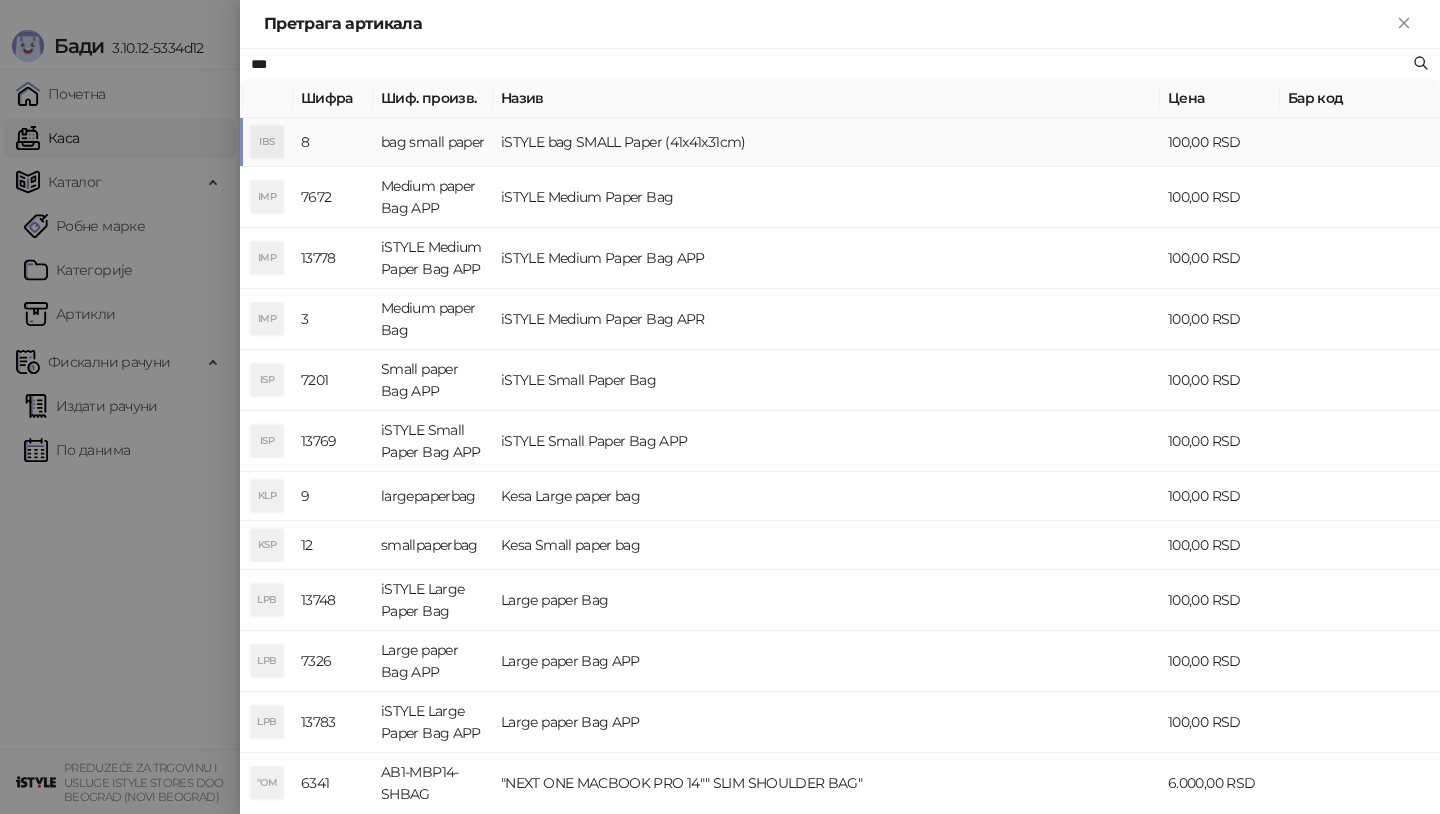 click on "IBS" at bounding box center (267, 142) 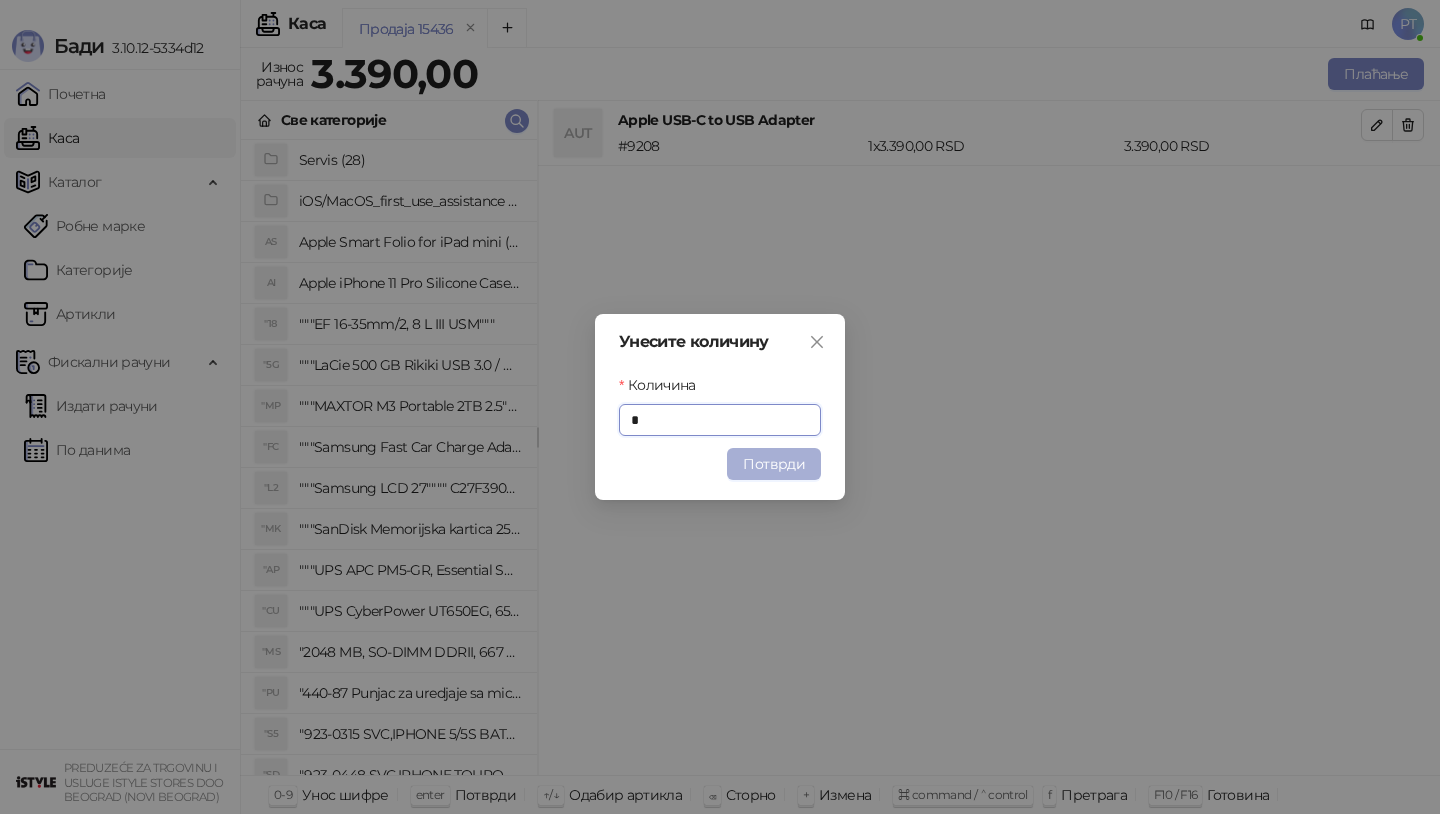 click on "Потврди" at bounding box center (774, 464) 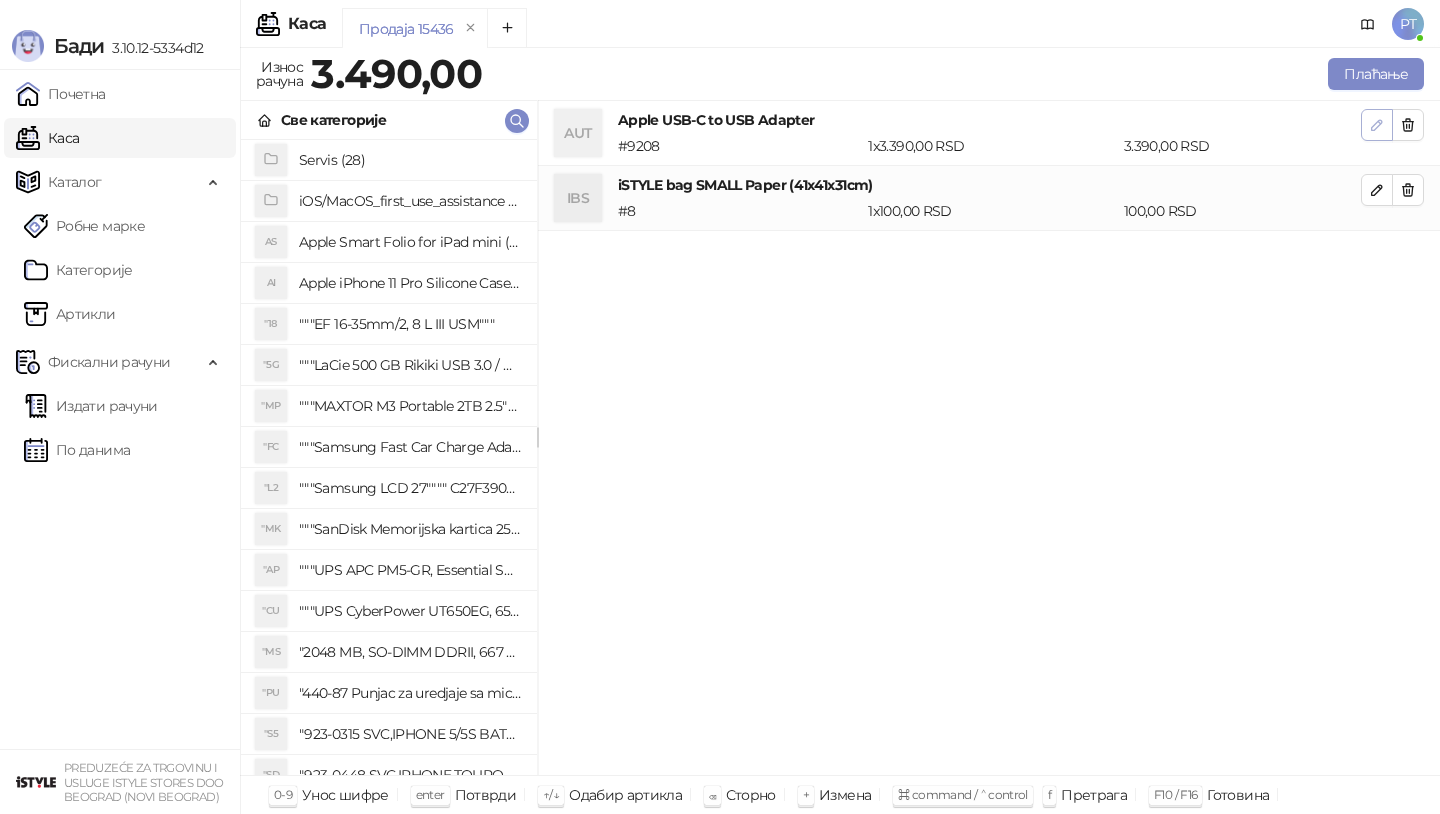 click 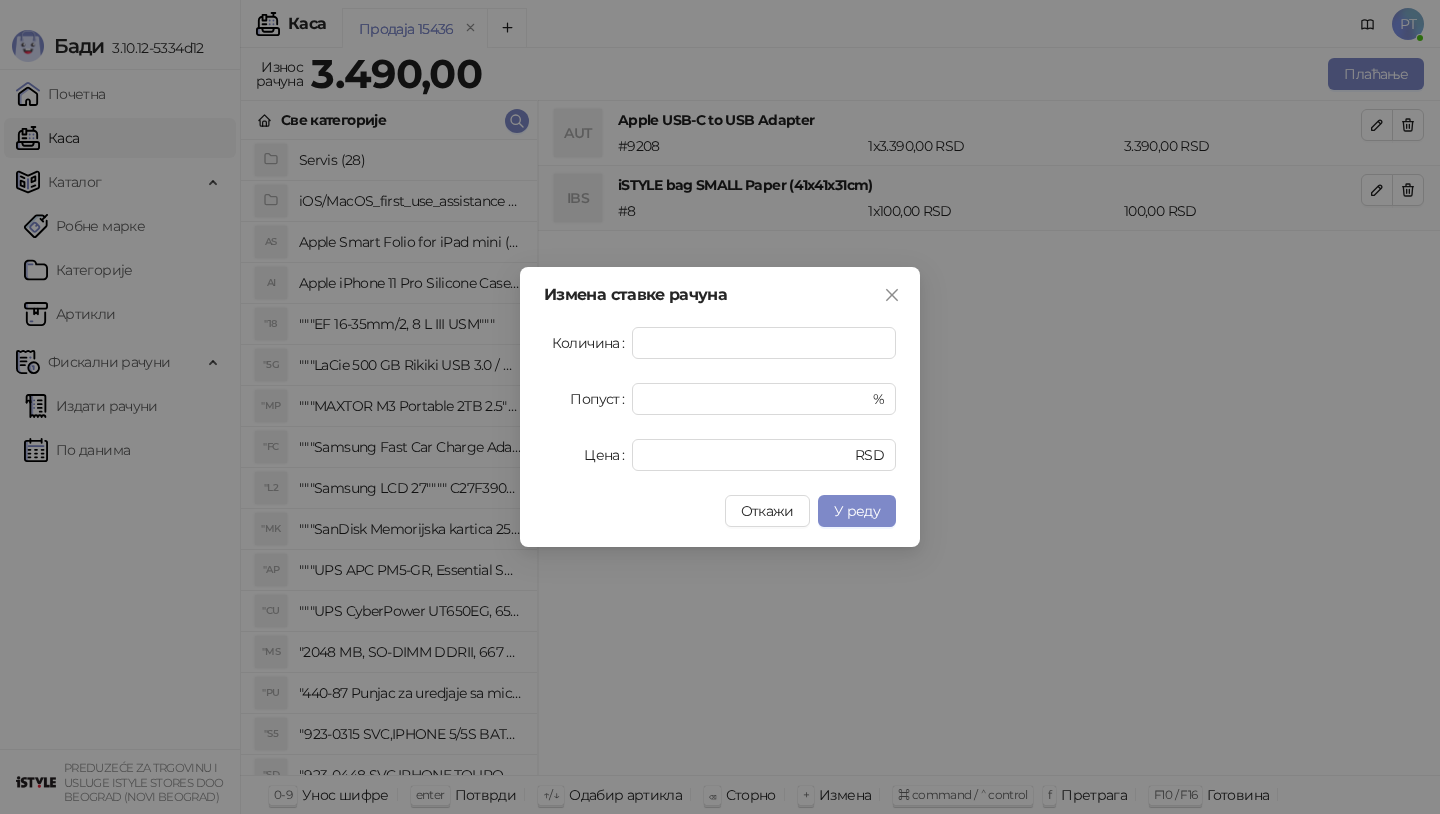 click on "Измена ставке рачуна Количина * Попуст * % Цена **** RSD Откажи У реду" at bounding box center [720, 407] 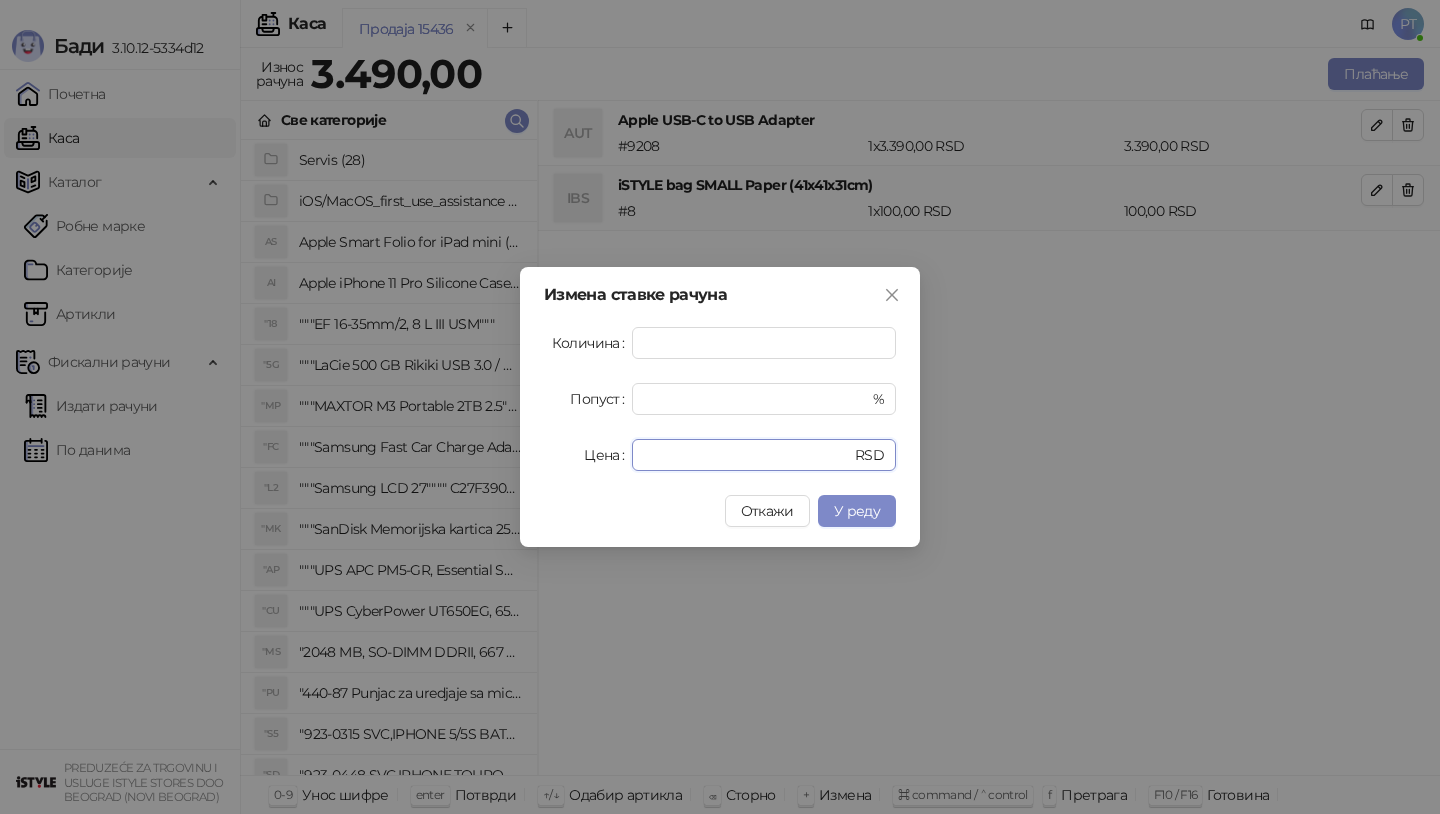 drag, startPoint x: 721, startPoint y: 443, endPoint x: 529, endPoint y: 443, distance: 192 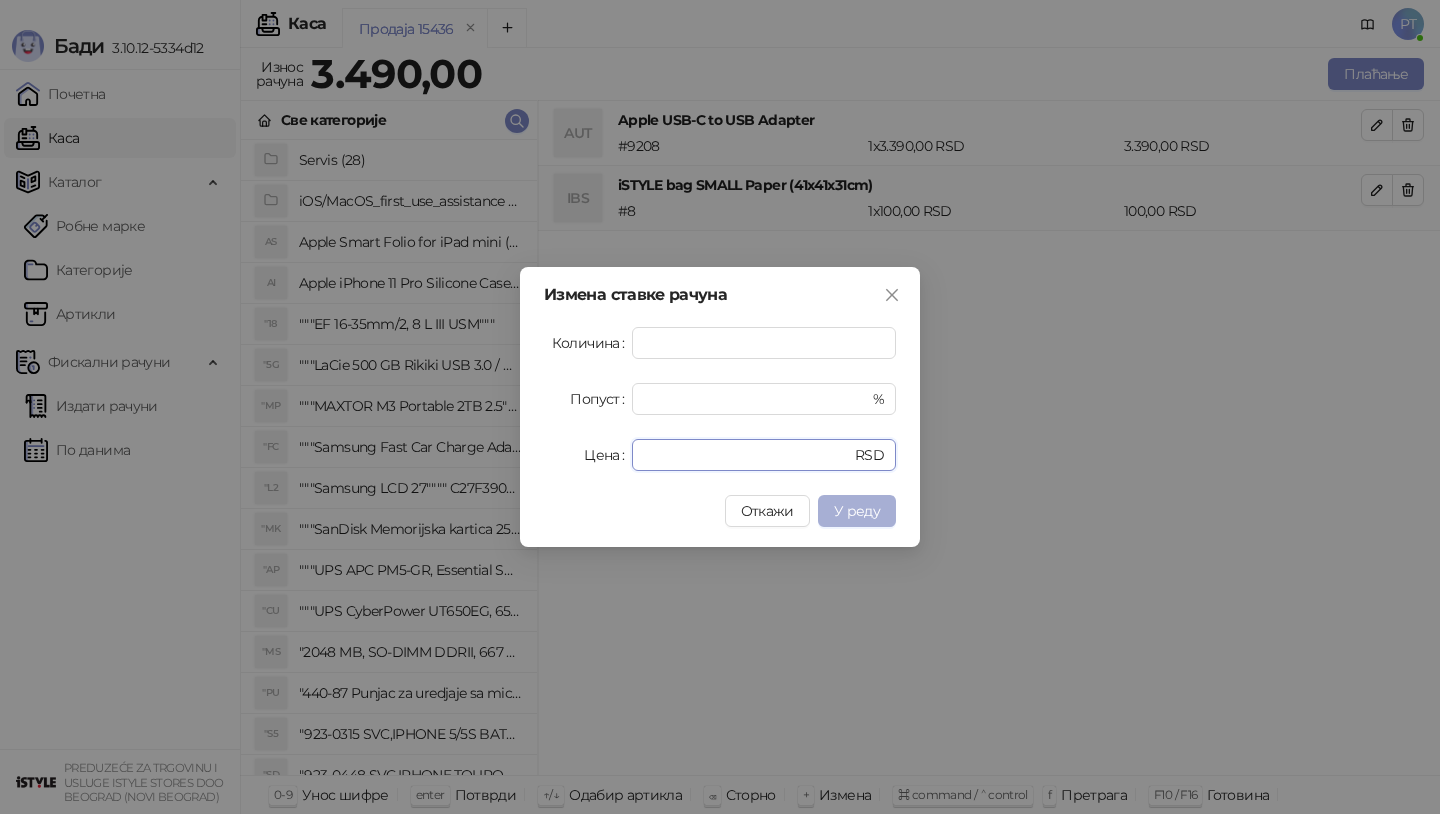 type on "****" 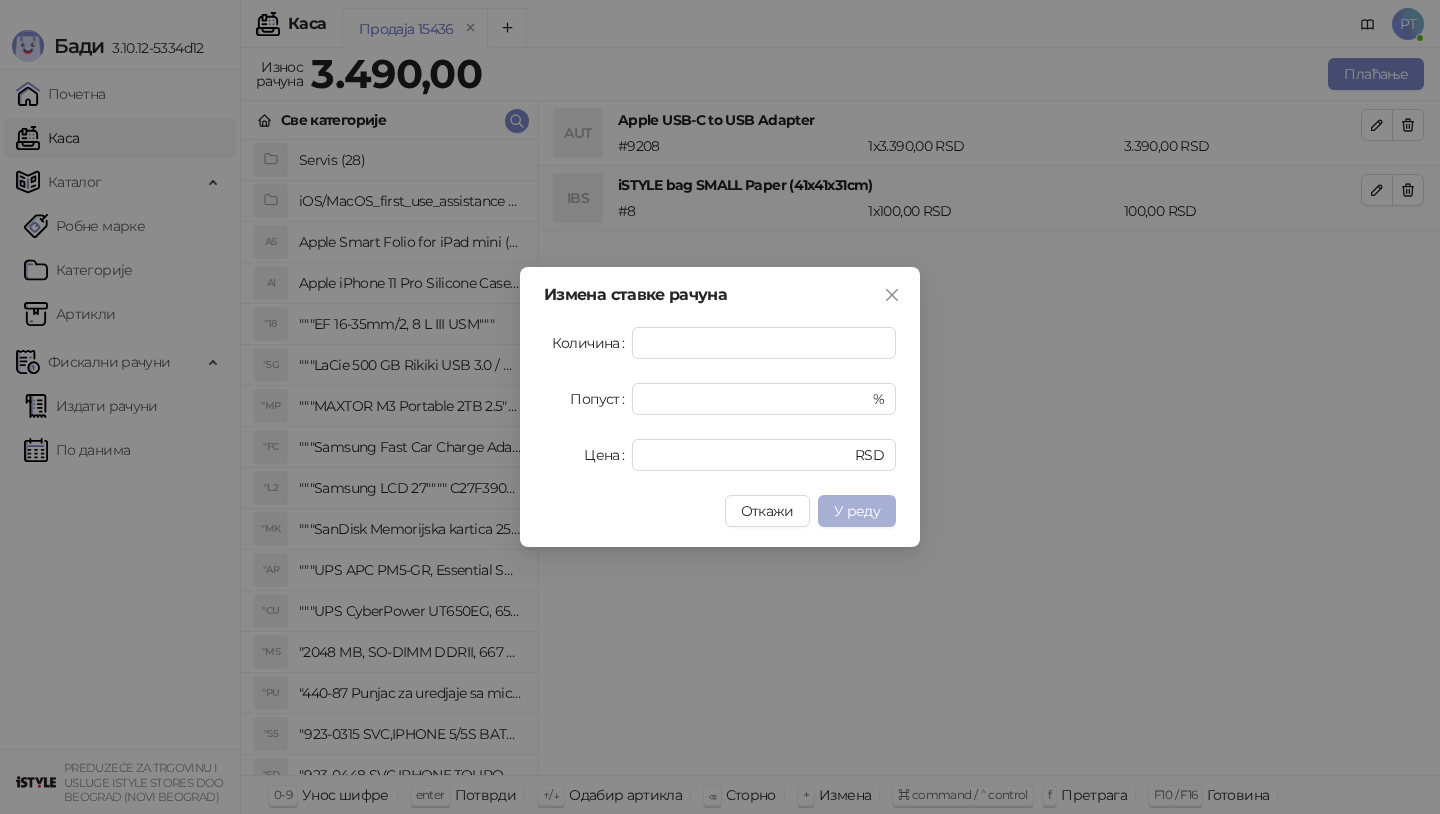 click on "У реду" at bounding box center (857, 511) 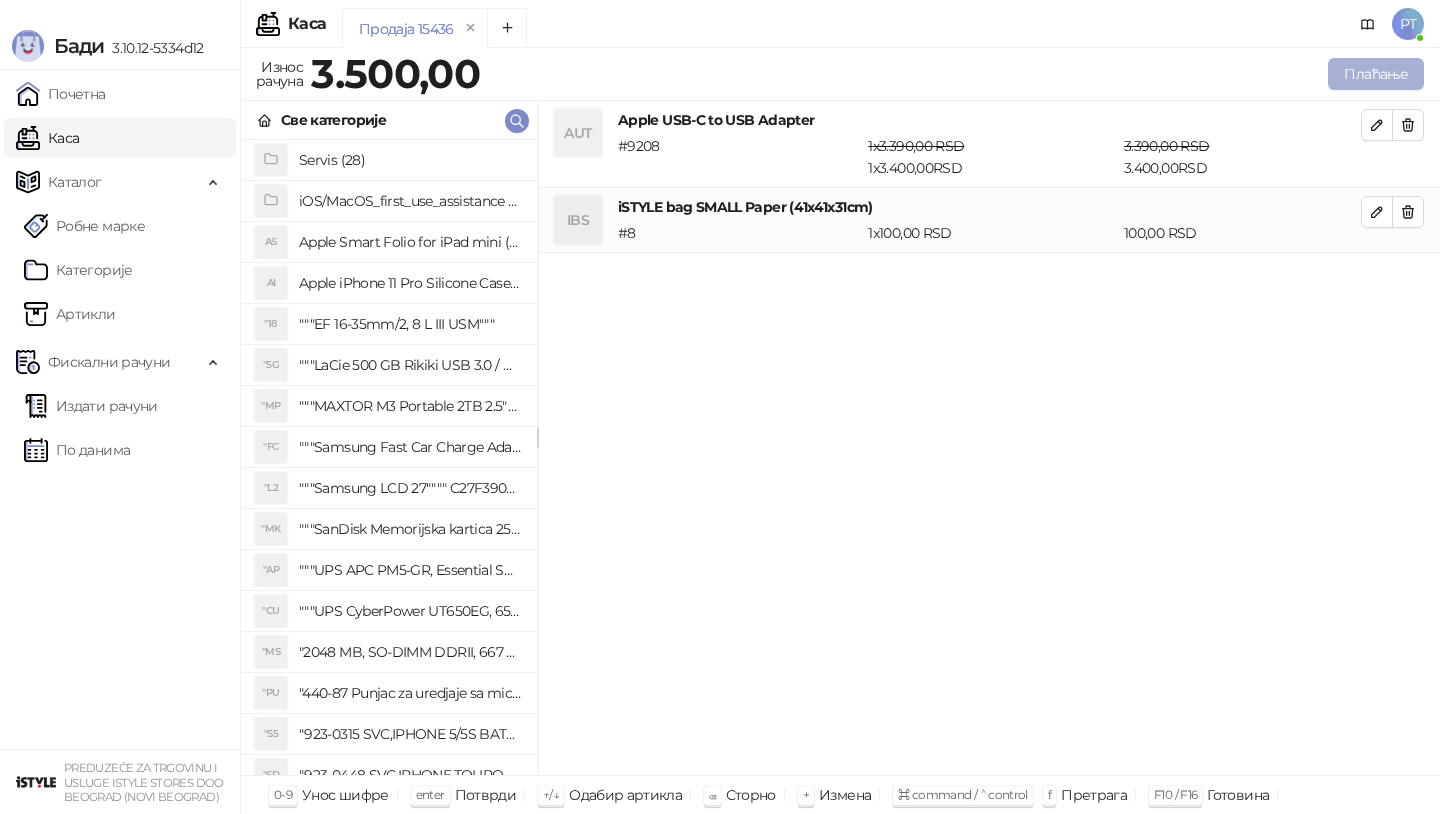 click on "Плаћање" at bounding box center (1376, 74) 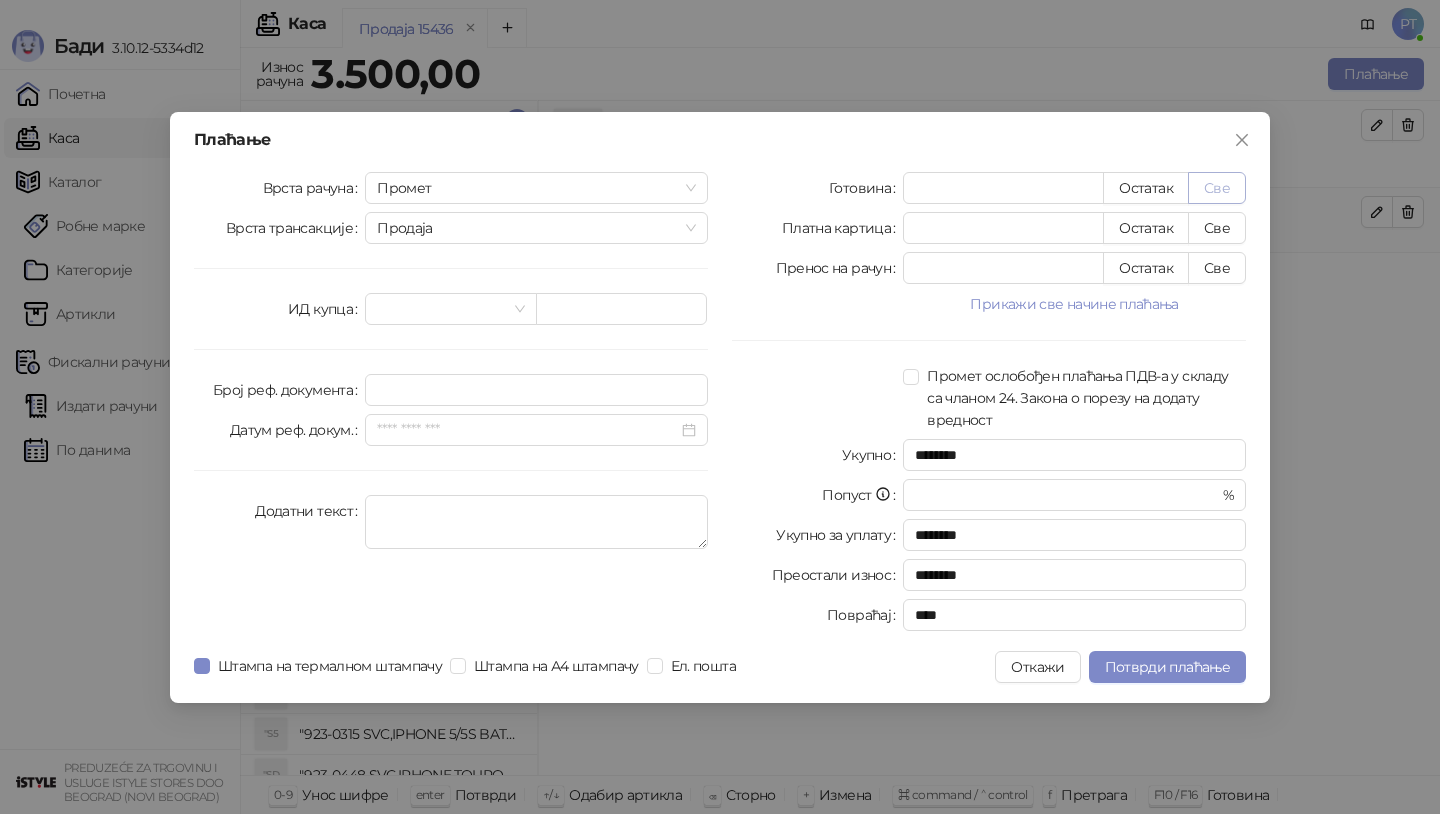 click on "Све" at bounding box center (1217, 188) 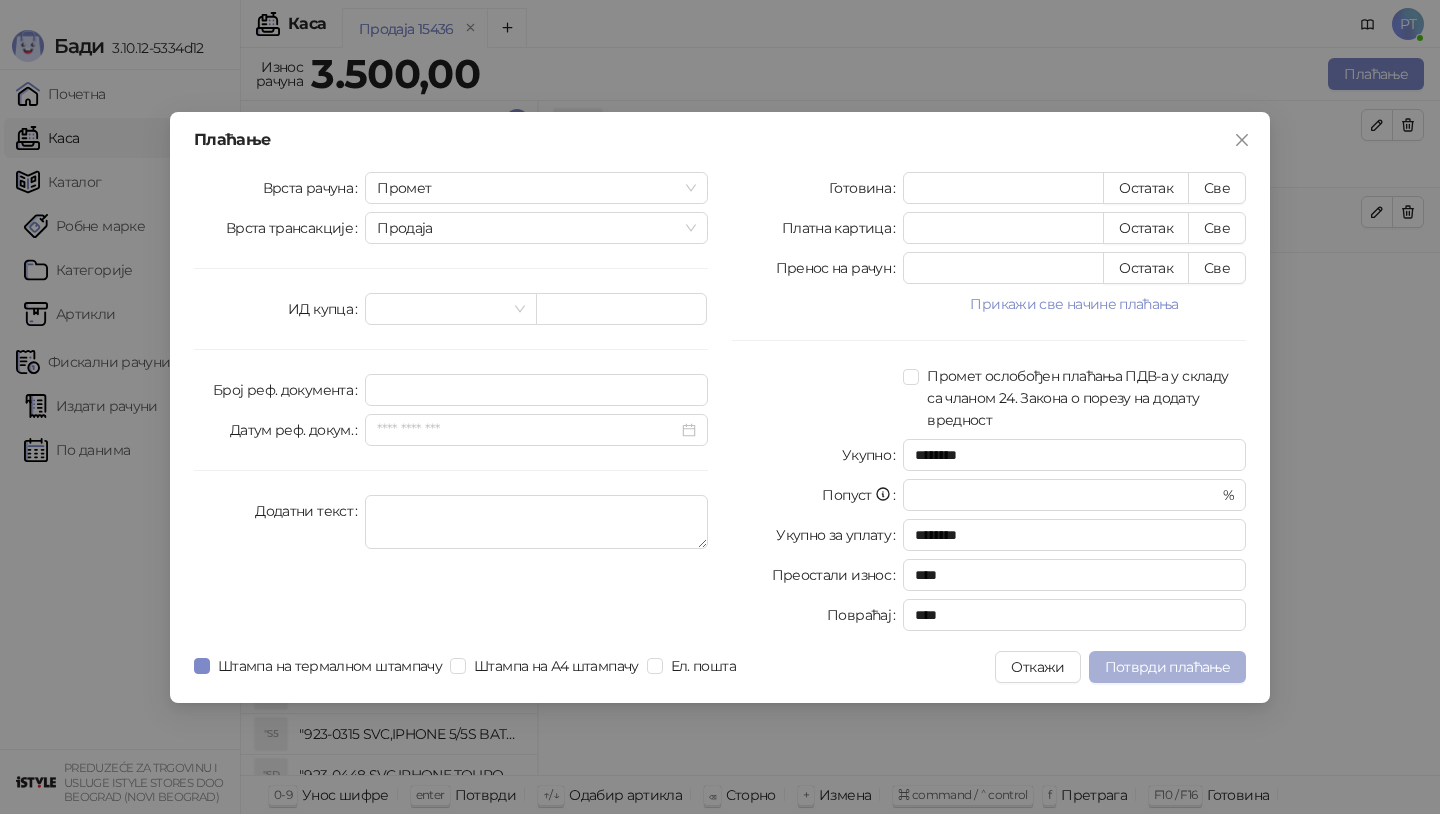 click on "Потврди плаћање" at bounding box center [1167, 667] 